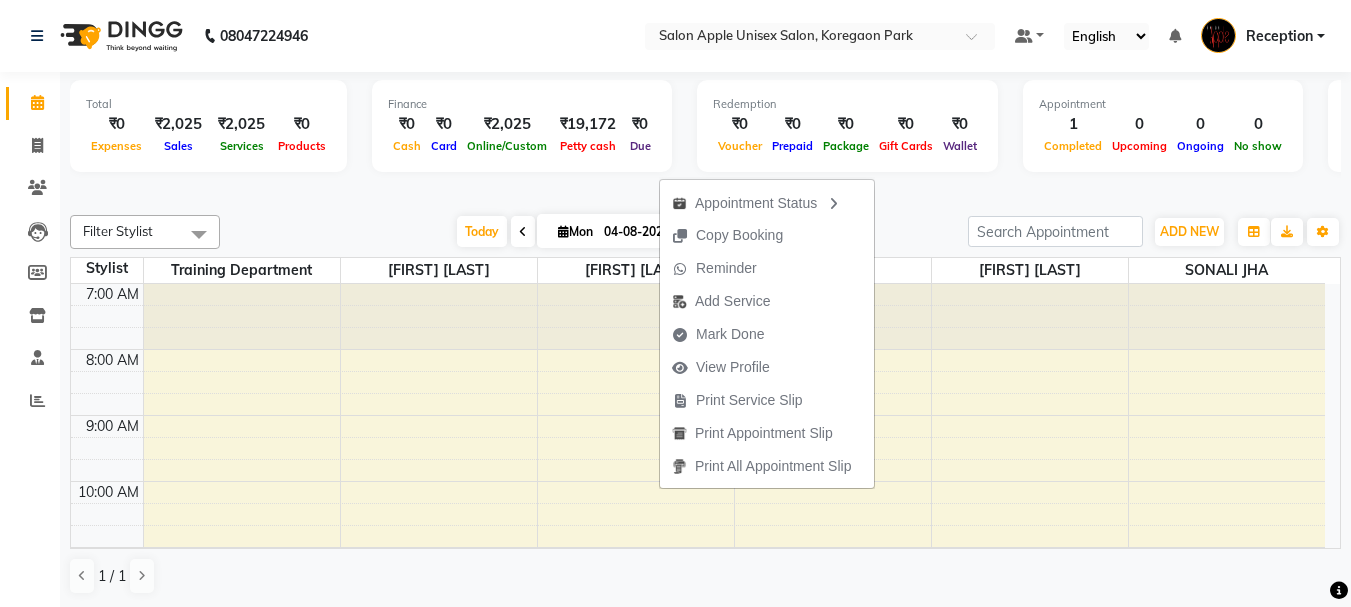 scroll, scrollTop: 0, scrollLeft: 0, axis: both 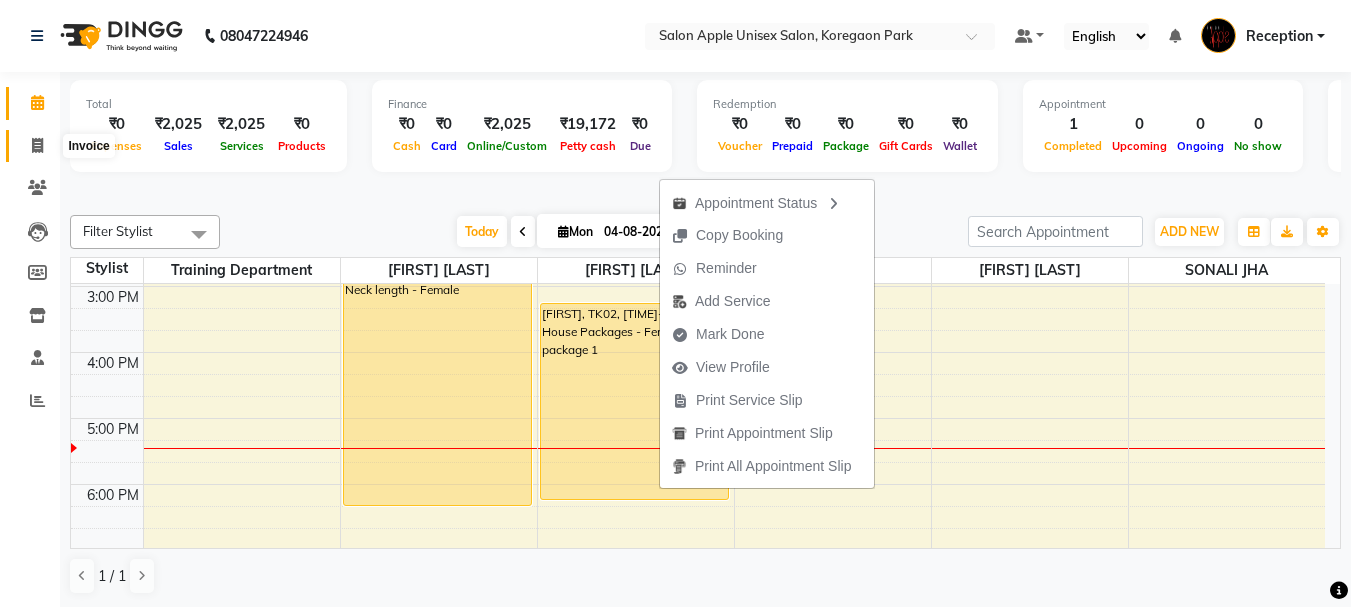 click 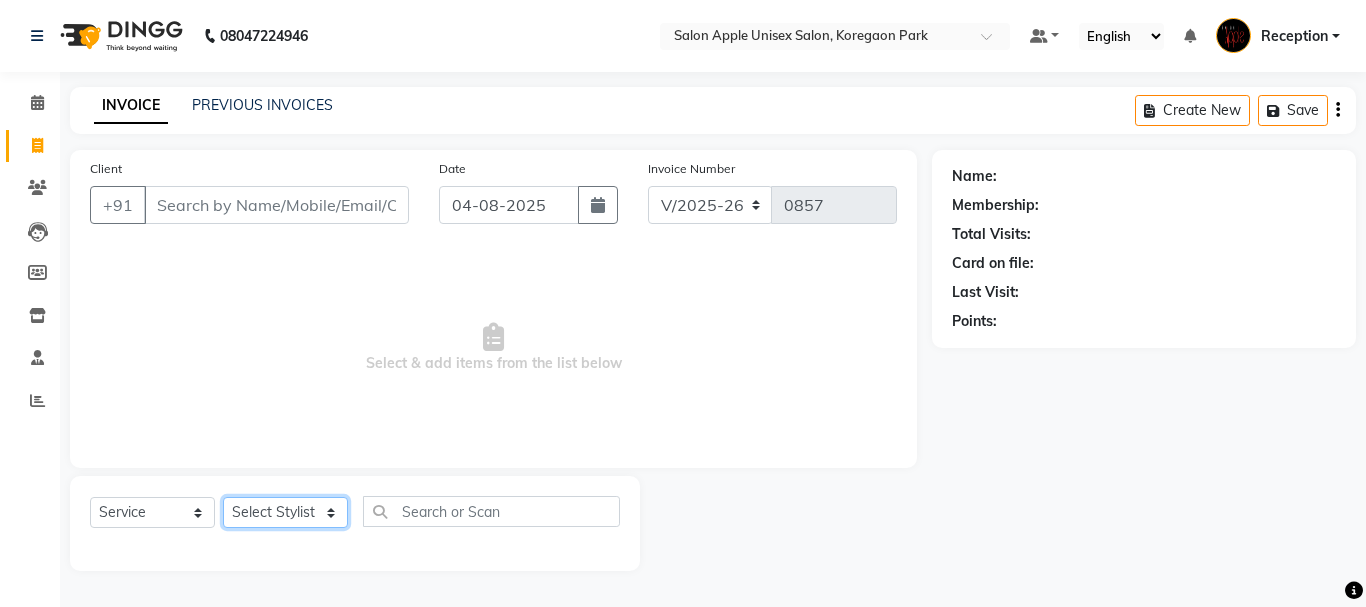 click on "Select Stylist Ganeshan R MRIDULA Rahul ghodke Reception SONALI JHA training department vaishali bhagwan badgujar" 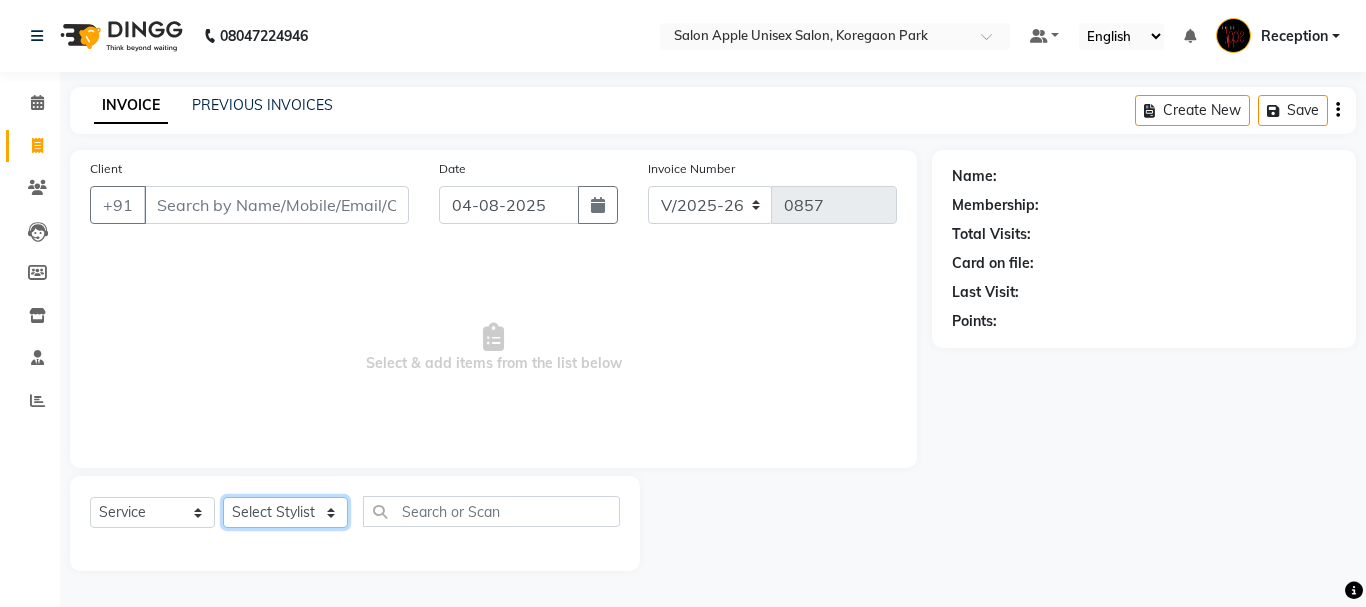 select on "[NUMBER]" 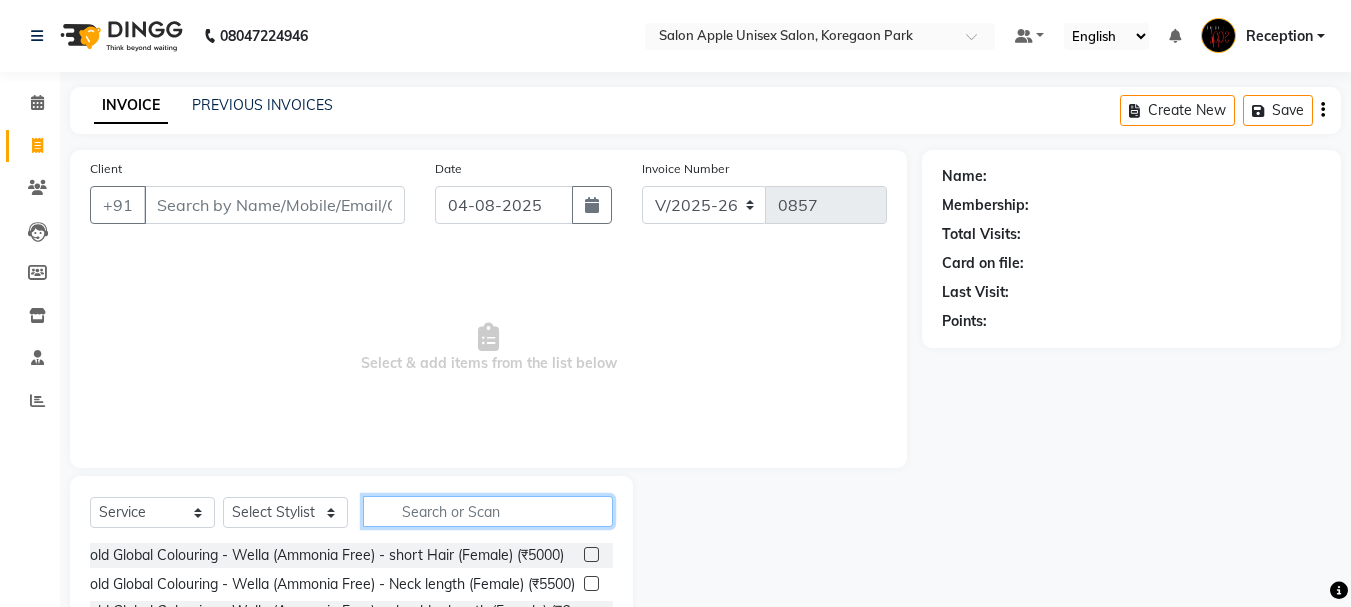 click 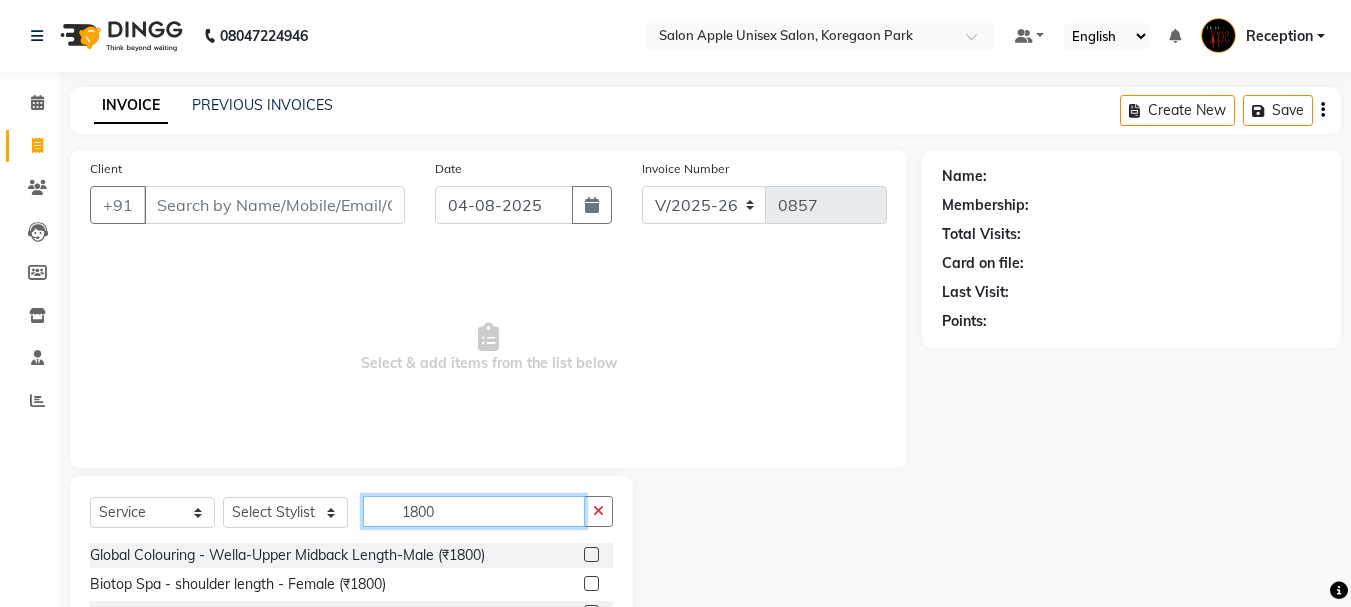 scroll, scrollTop: 194, scrollLeft: 0, axis: vertical 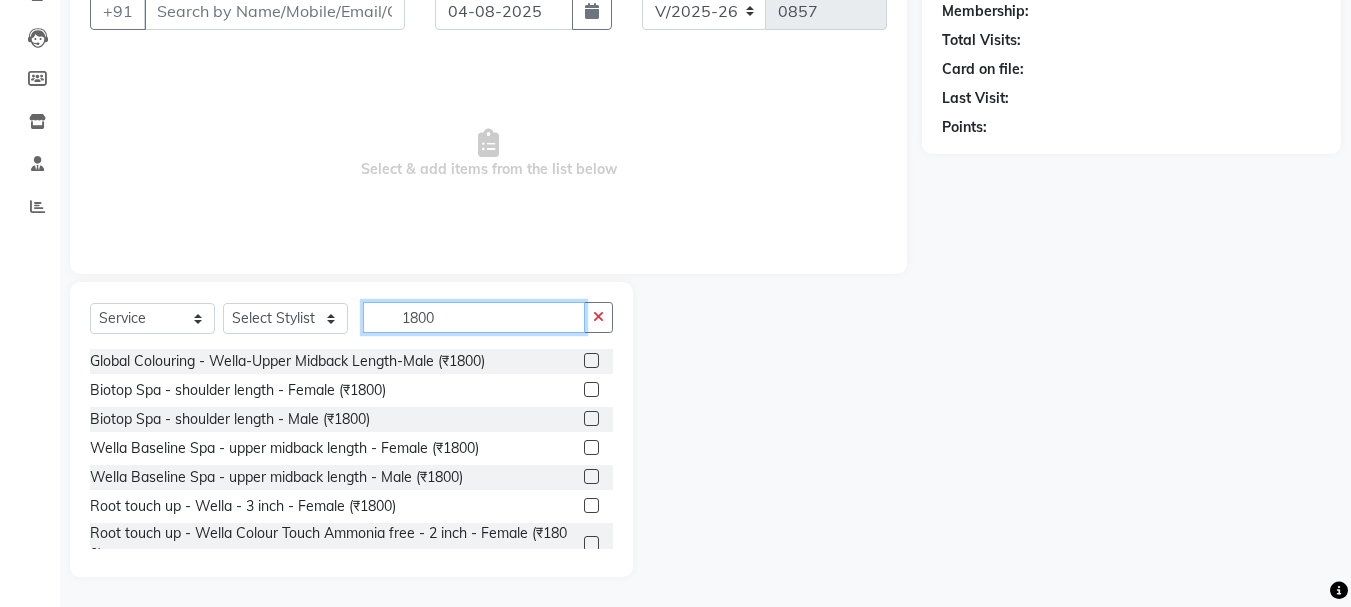 type on "1800" 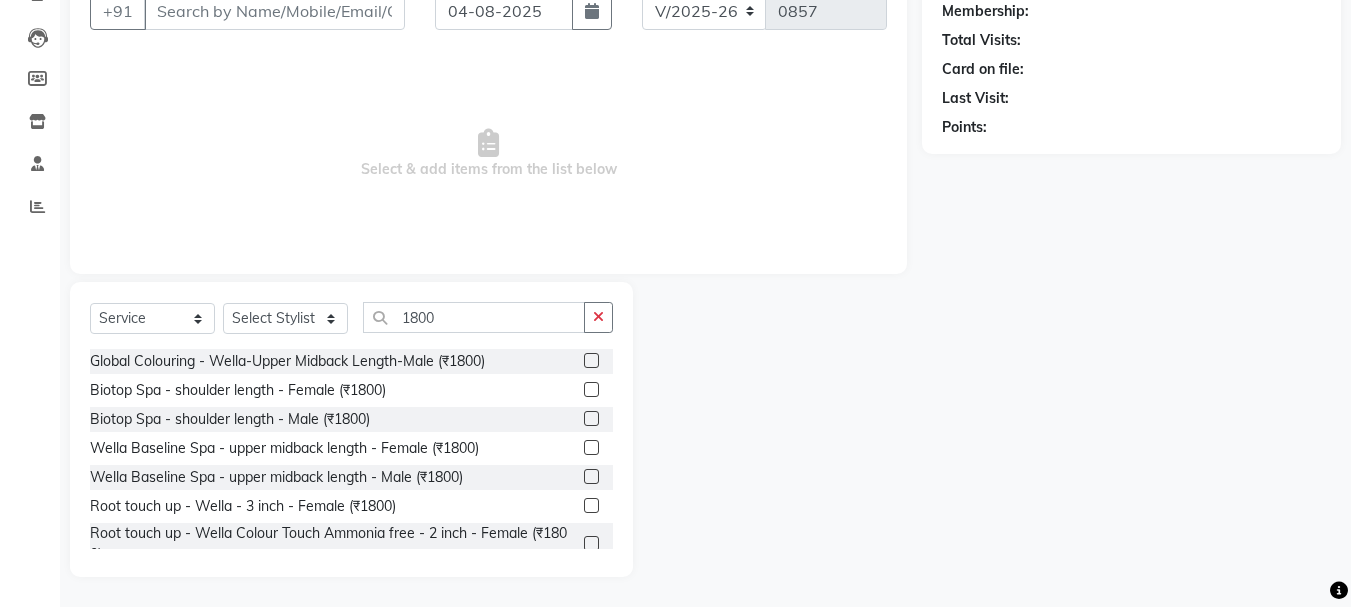 click 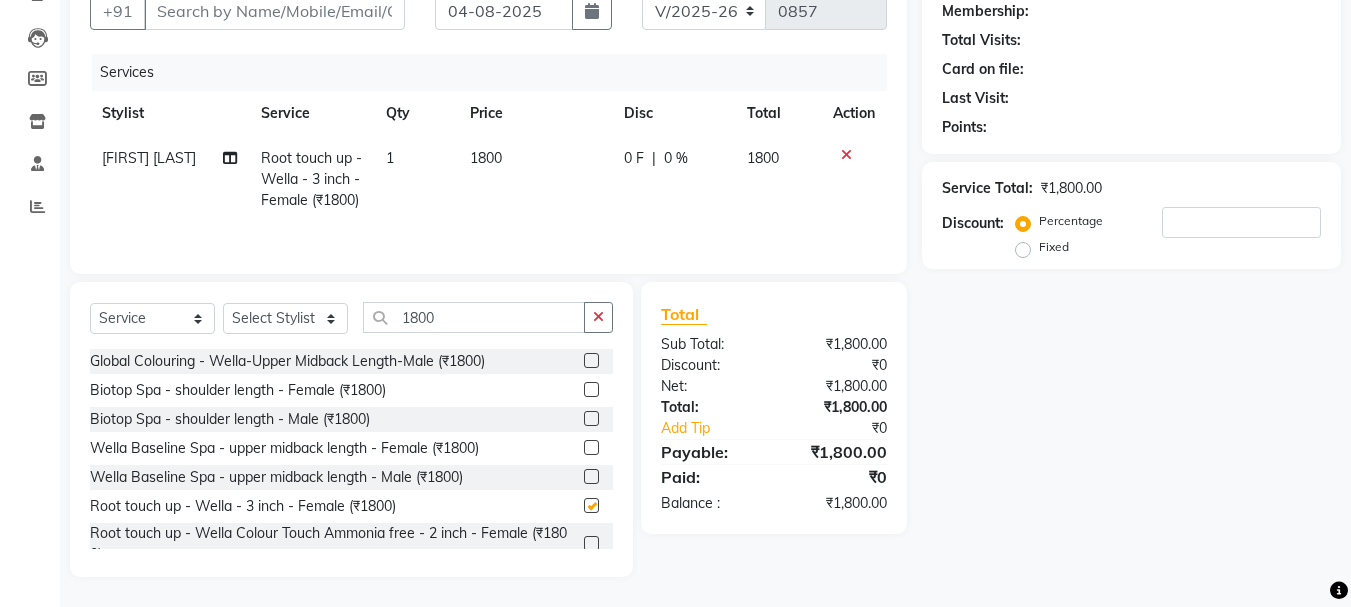 checkbox on "false" 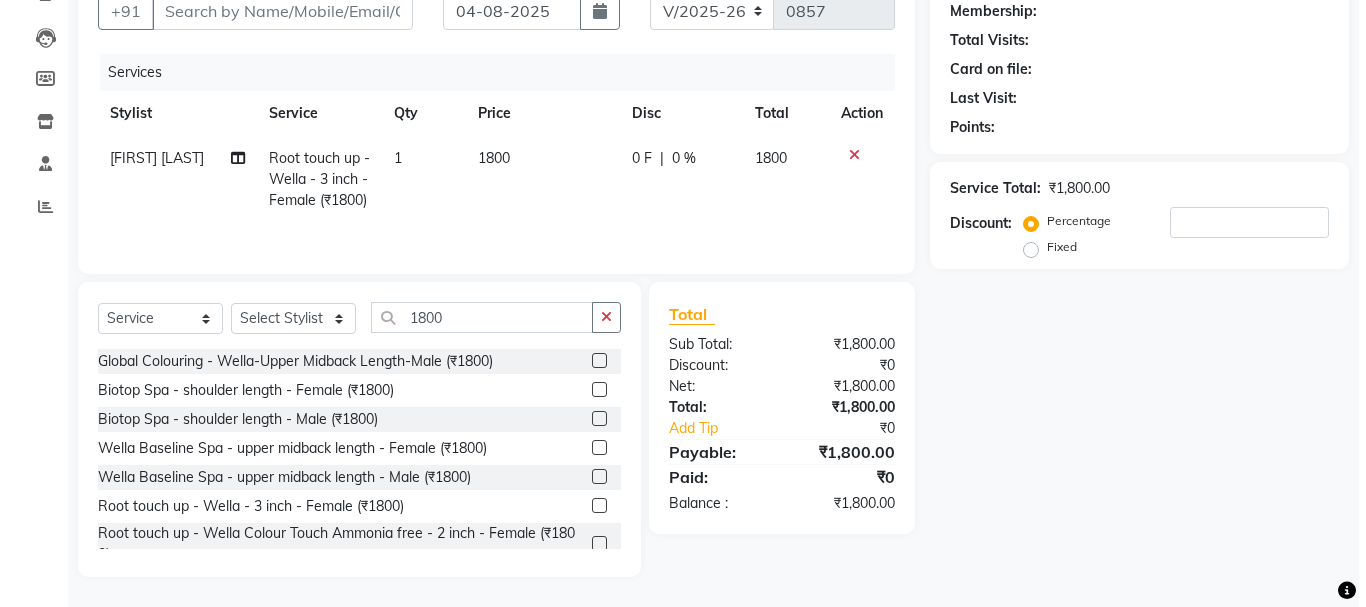 scroll, scrollTop: 0, scrollLeft: 0, axis: both 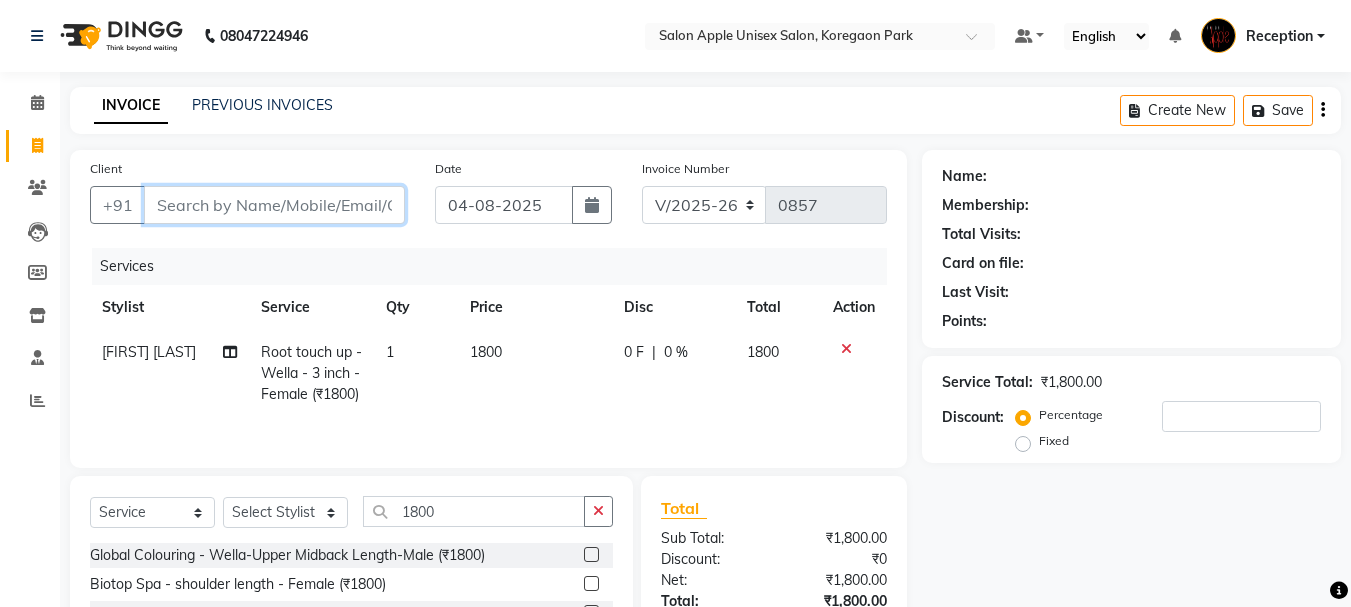 click on "Client" at bounding box center [274, 205] 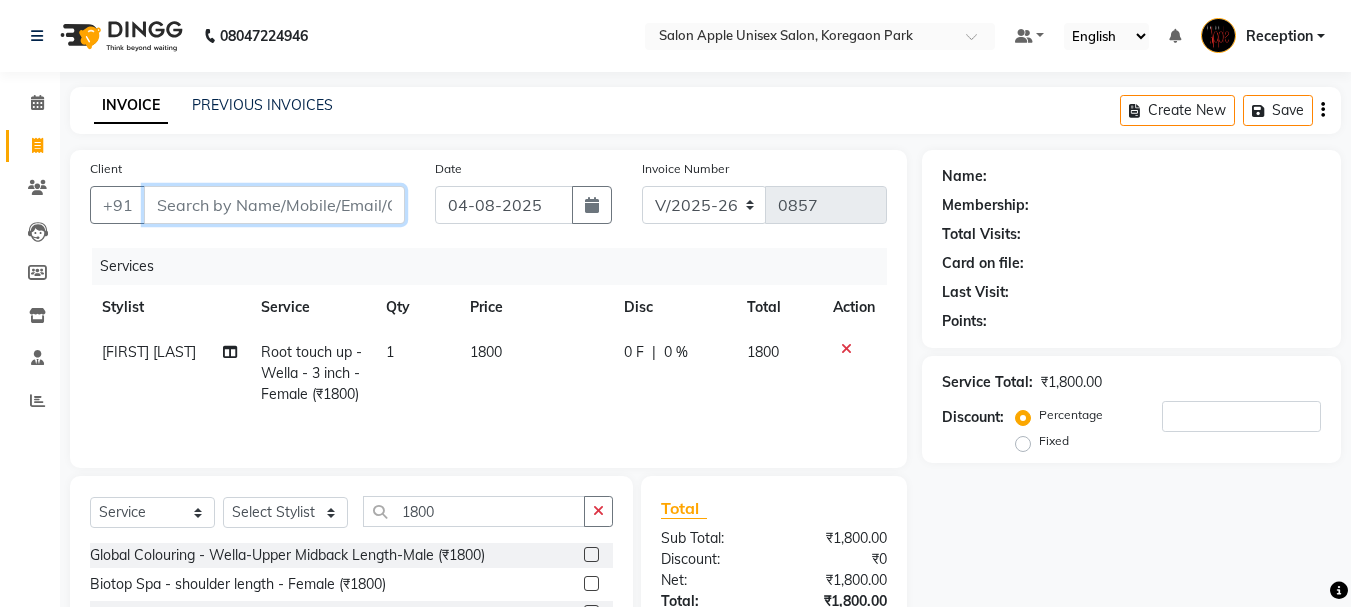 type on "9" 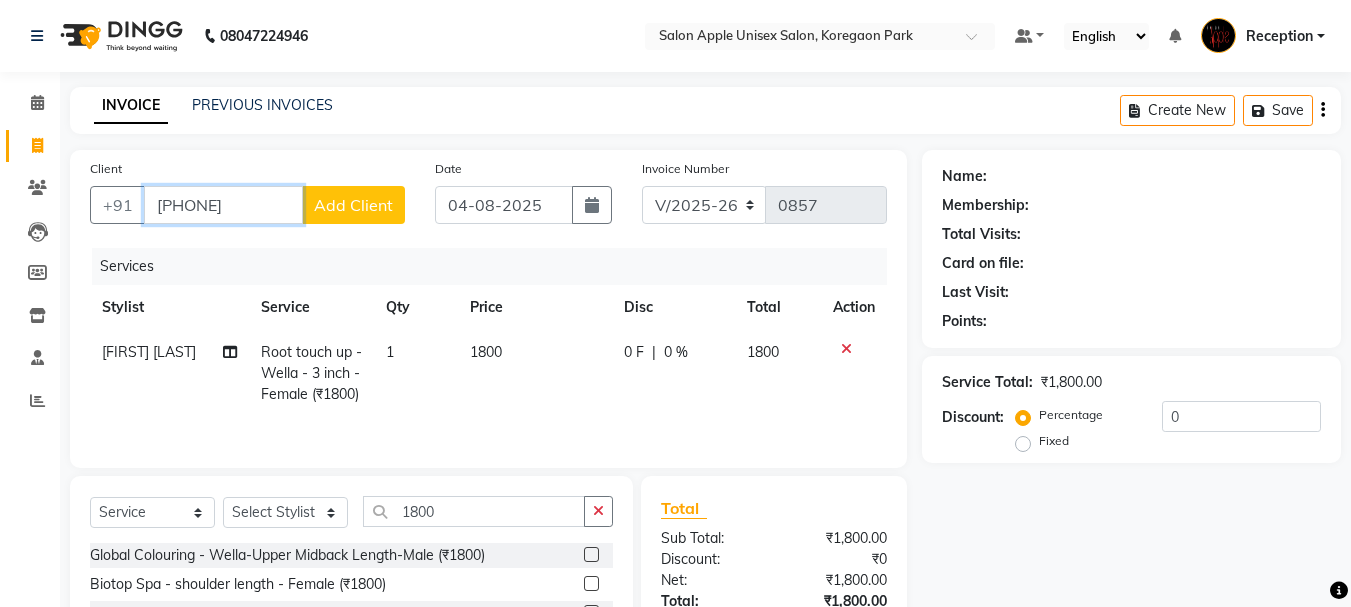 type on "[PHONE]" 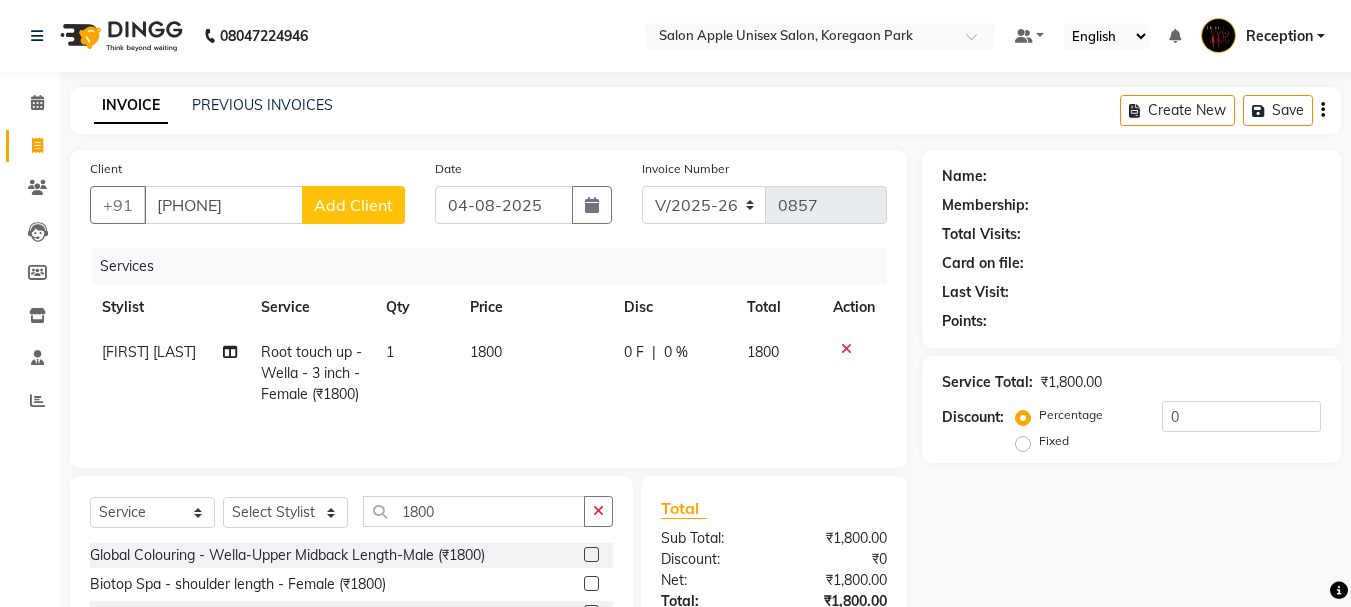 click on "Add Client" 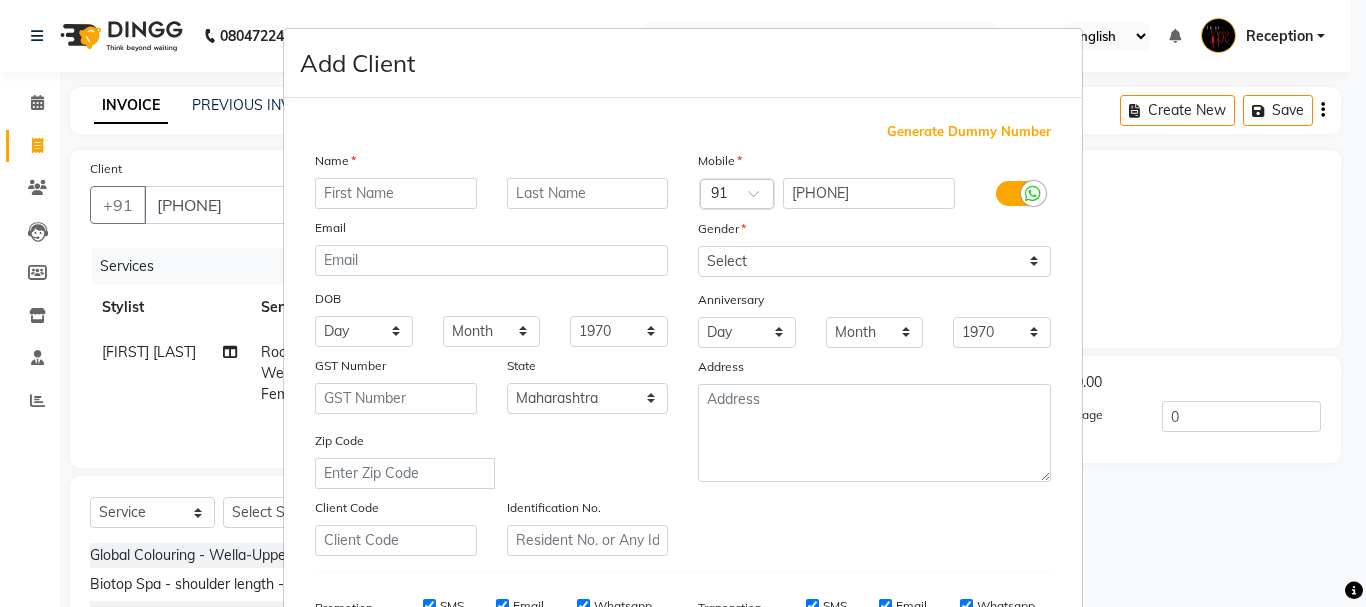 click at bounding box center (396, 193) 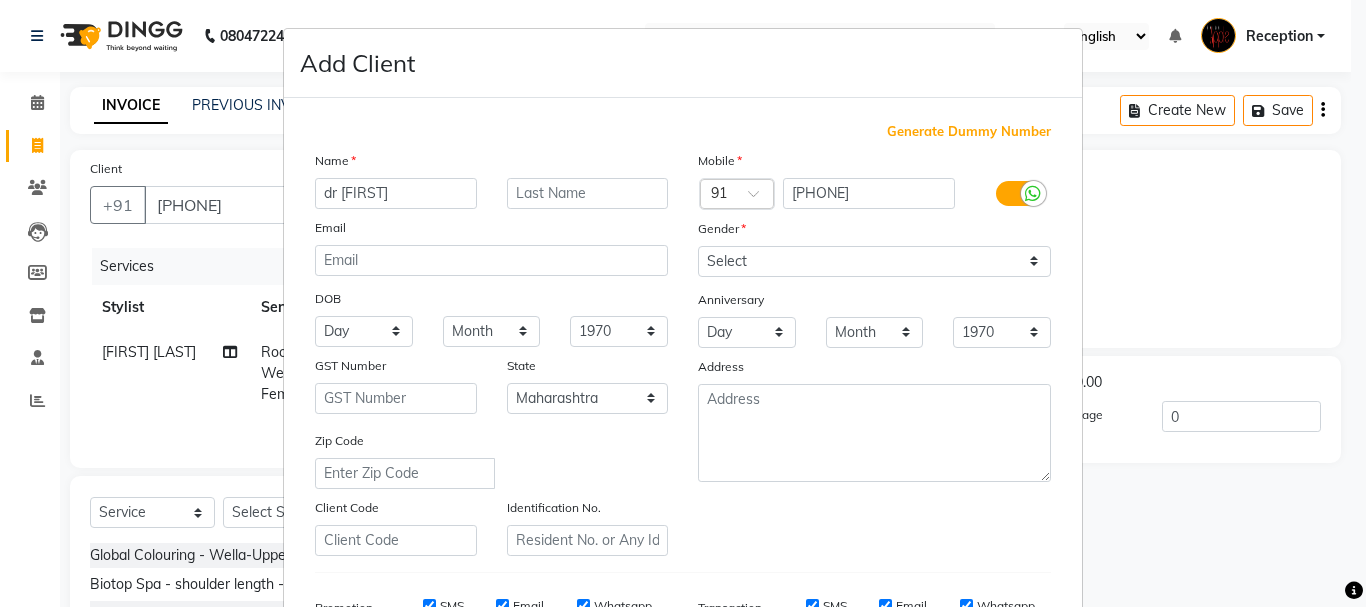 type on "dr [FIRST]" 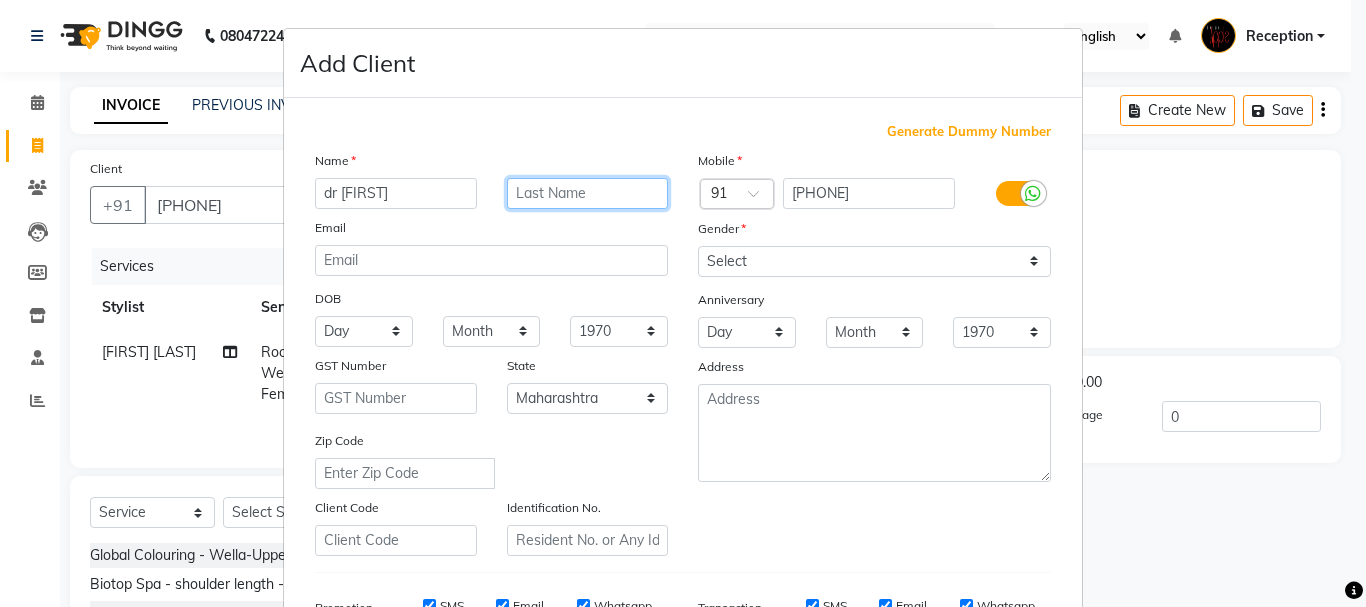 click at bounding box center [588, 193] 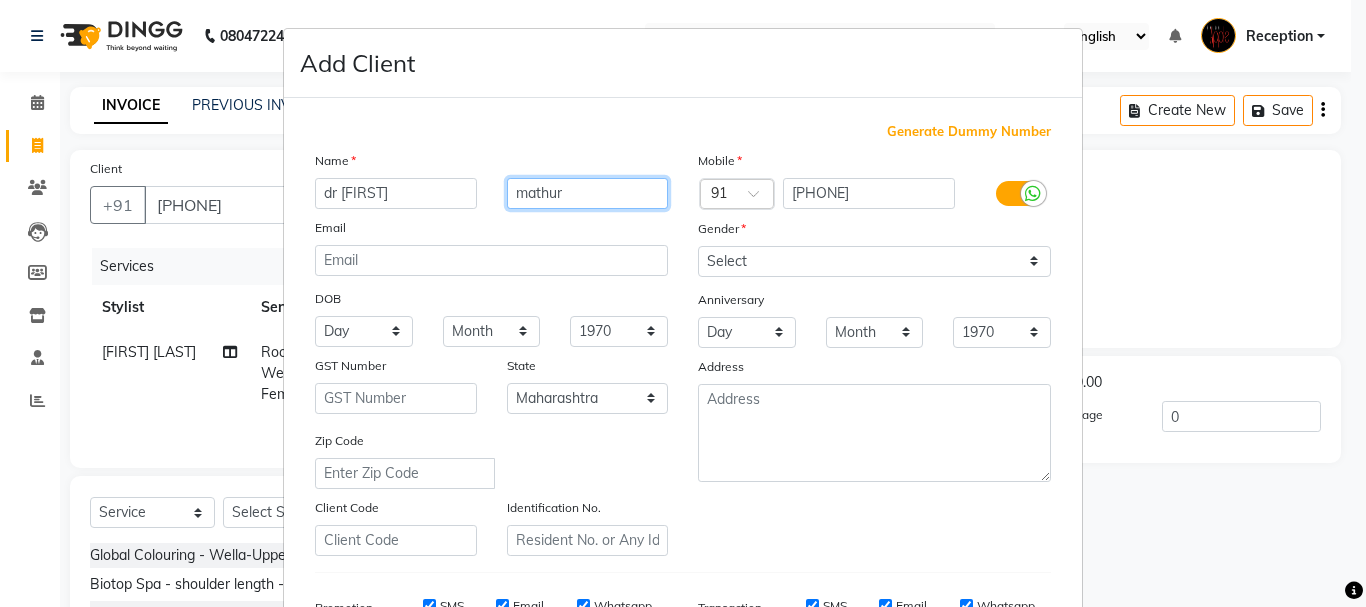 type on "mathur" 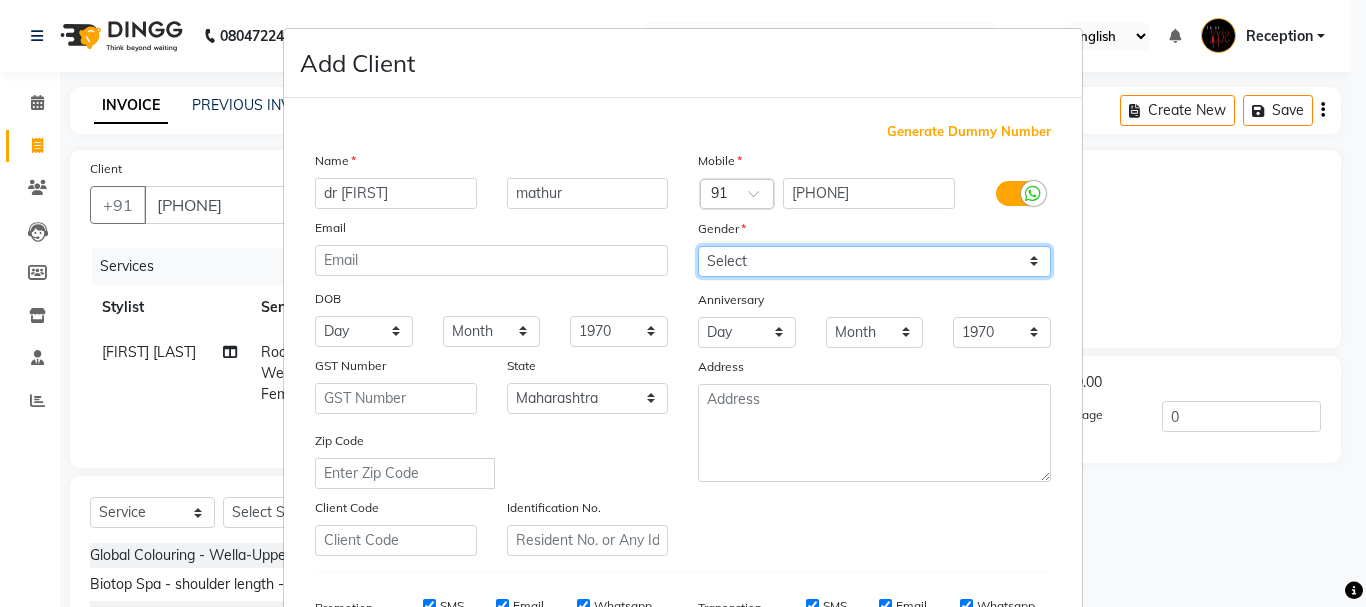 click on "Select Male Female Other Prefer Not To Say" at bounding box center (874, 261) 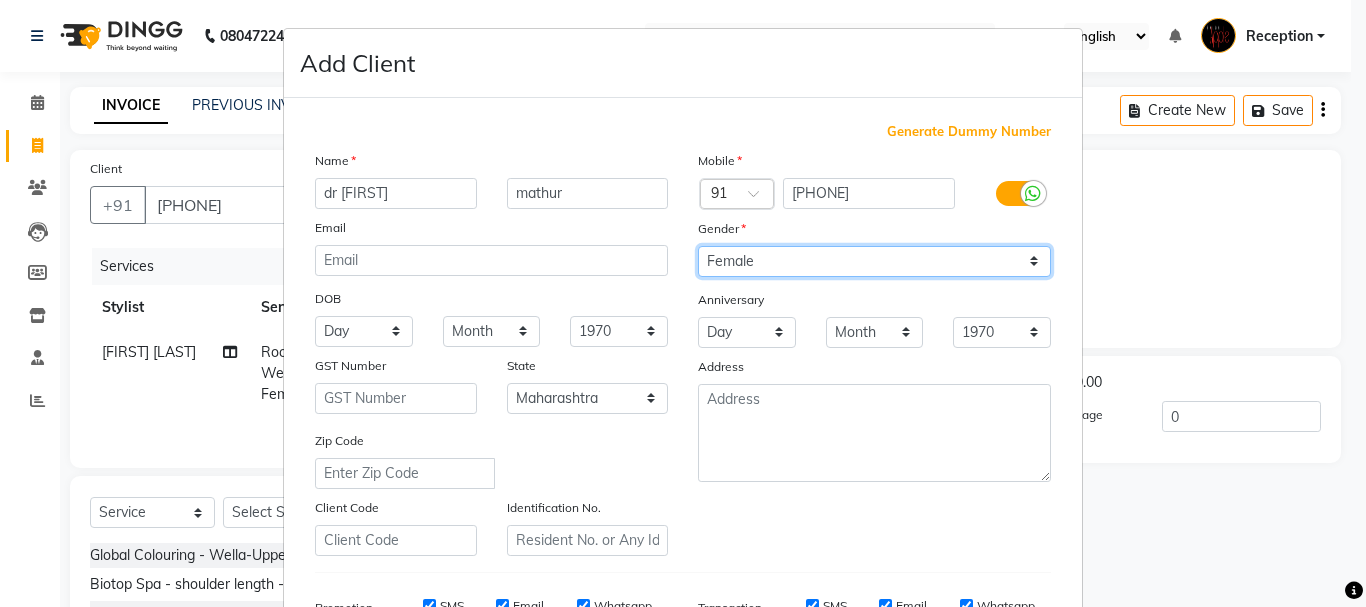 click on "Select Male Female Other Prefer Not To Say" at bounding box center (874, 261) 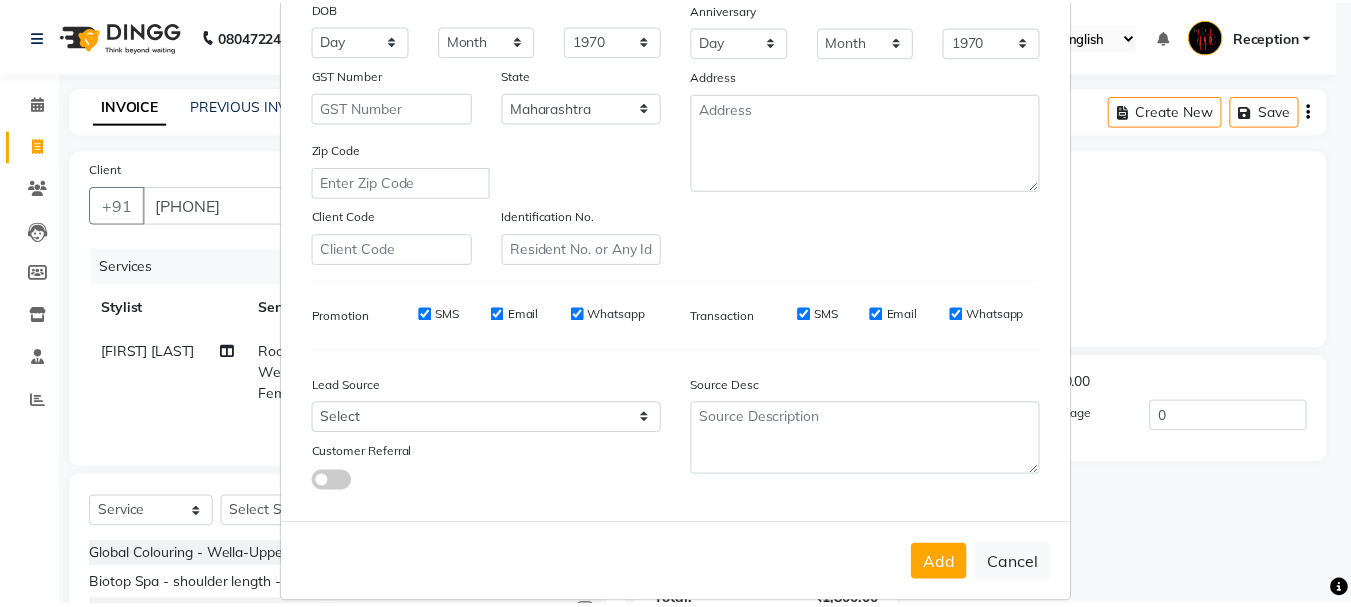 scroll, scrollTop: 316, scrollLeft: 0, axis: vertical 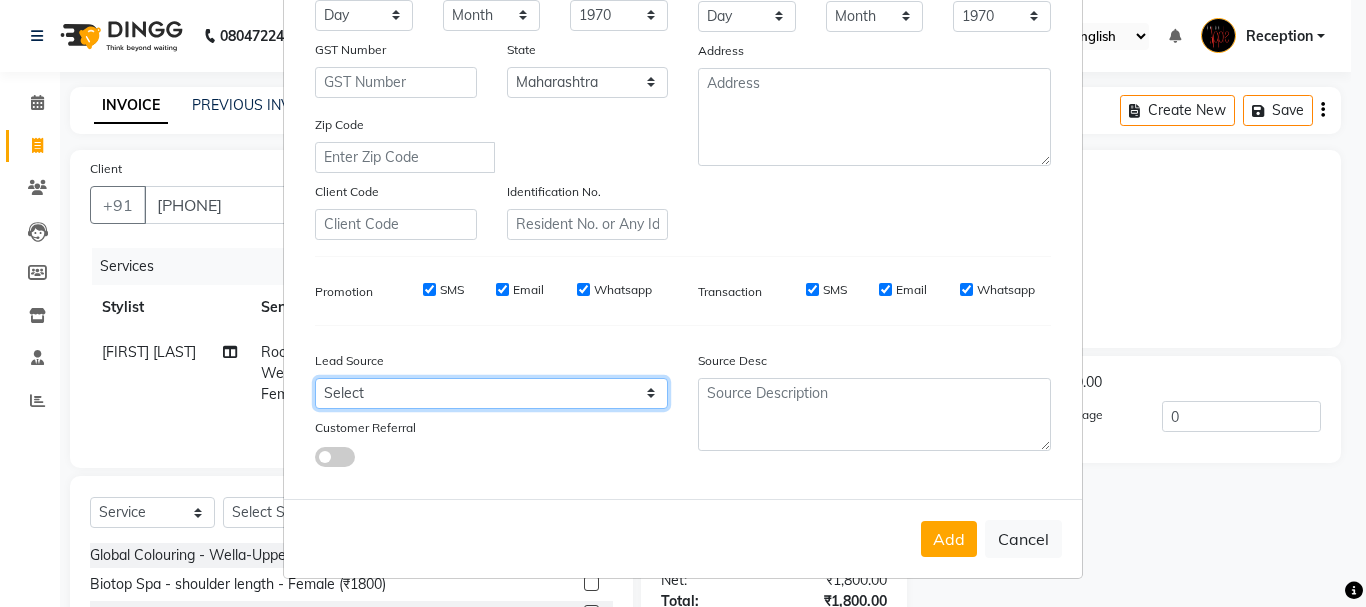 click on "Select Walk-in Referral Internet Friend Word of Mouth Advertisement Facebook JustDial Google Other Repeated WedmeGood Signage Newspaper Ad CRM Chat Bot IVR Call WhatsApp Website Direct Call  Instagram  YouTube" at bounding box center (491, 393) 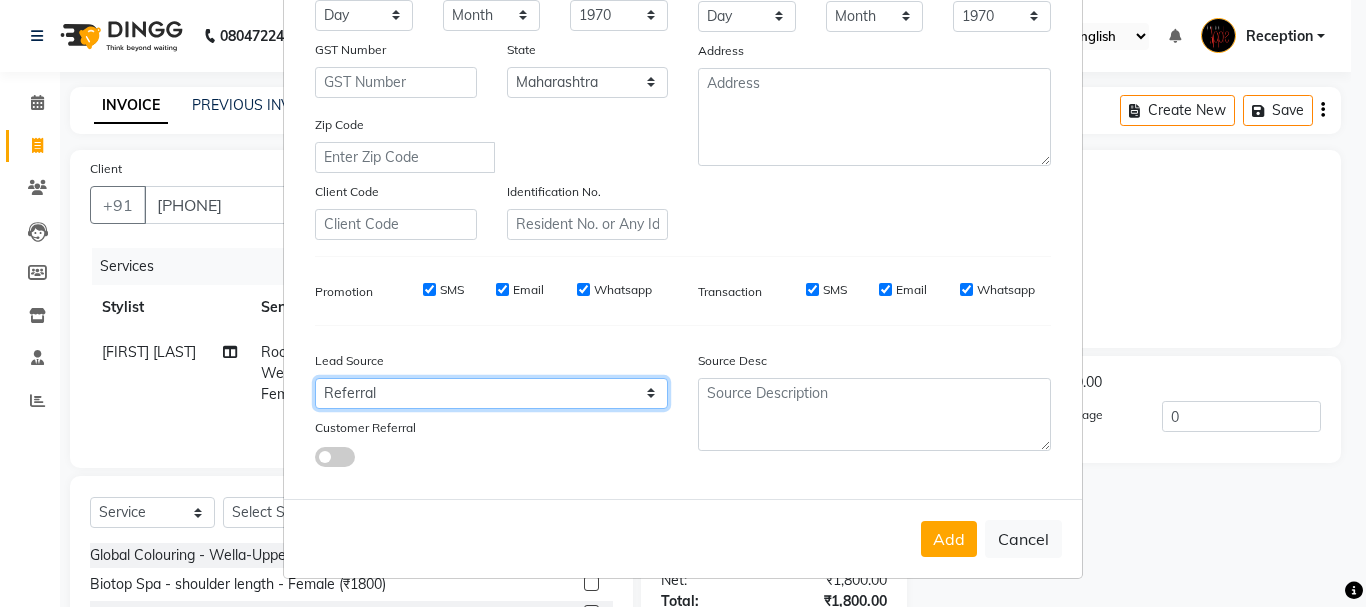 click on "Select Walk-in Referral Internet Friend Word of Mouth Advertisement Facebook JustDial Google Other Repeated WedmeGood Signage Newspaper Ad CRM Chat Bot IVR Call WhatsApp Website Direct Call  Instagram  YouTube" at bounding box center (491, 393) 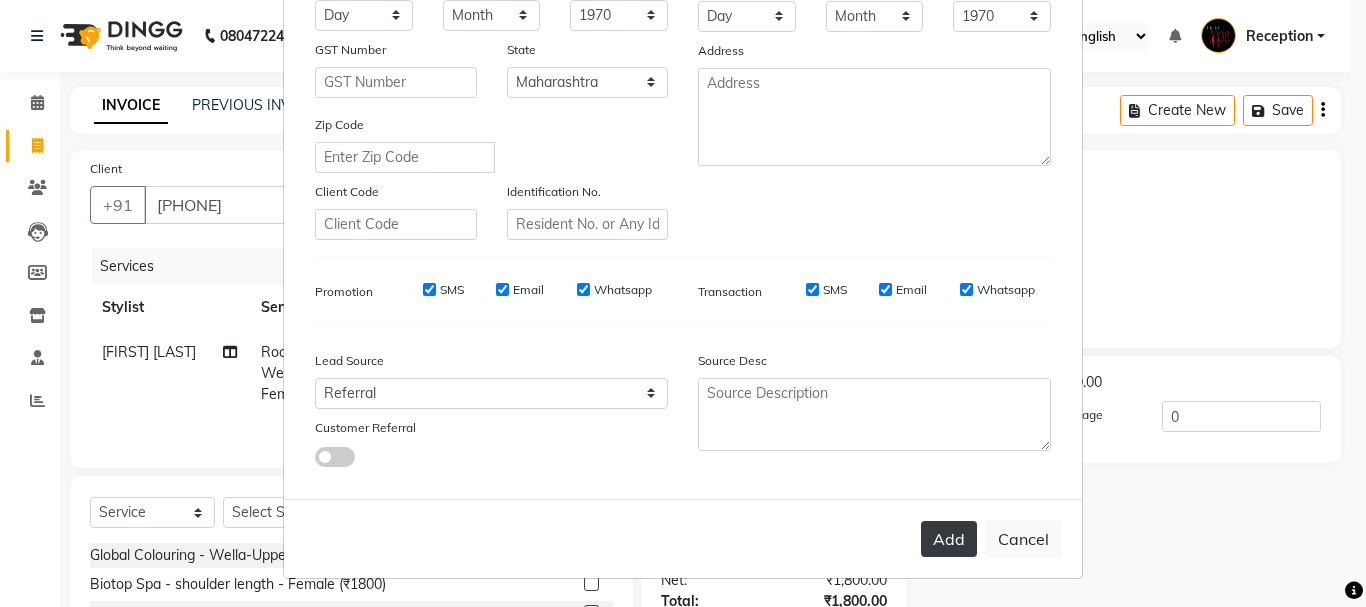 click on "Add" at bounding box center (949, 539) 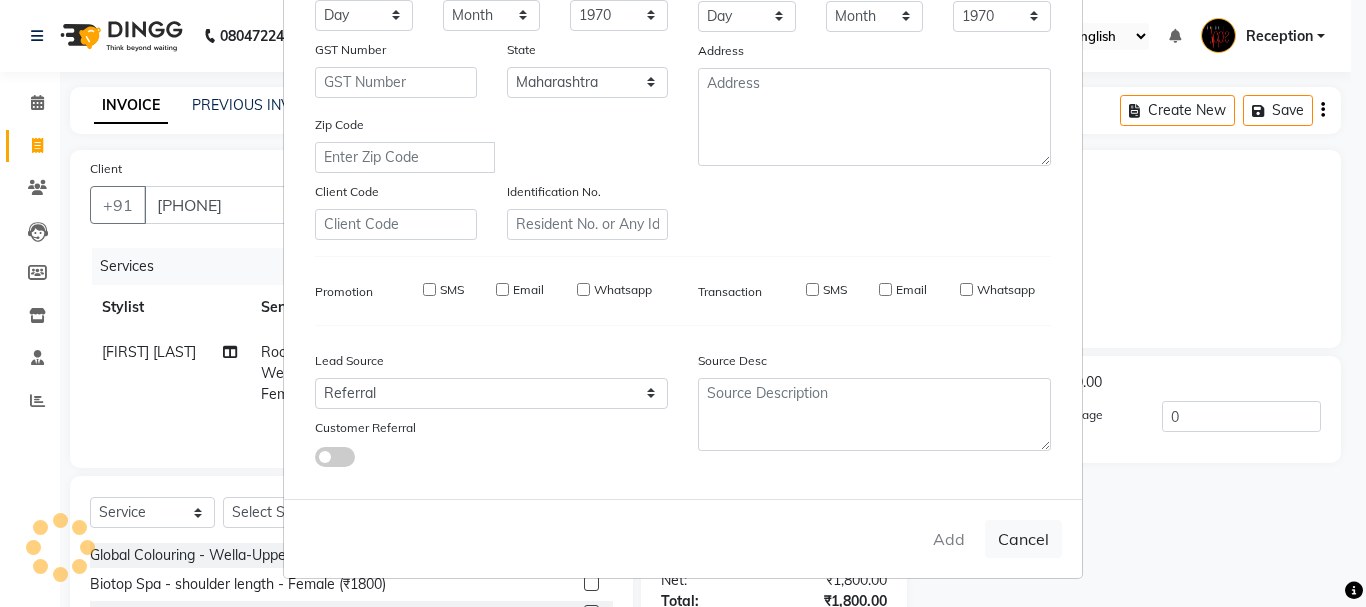 type 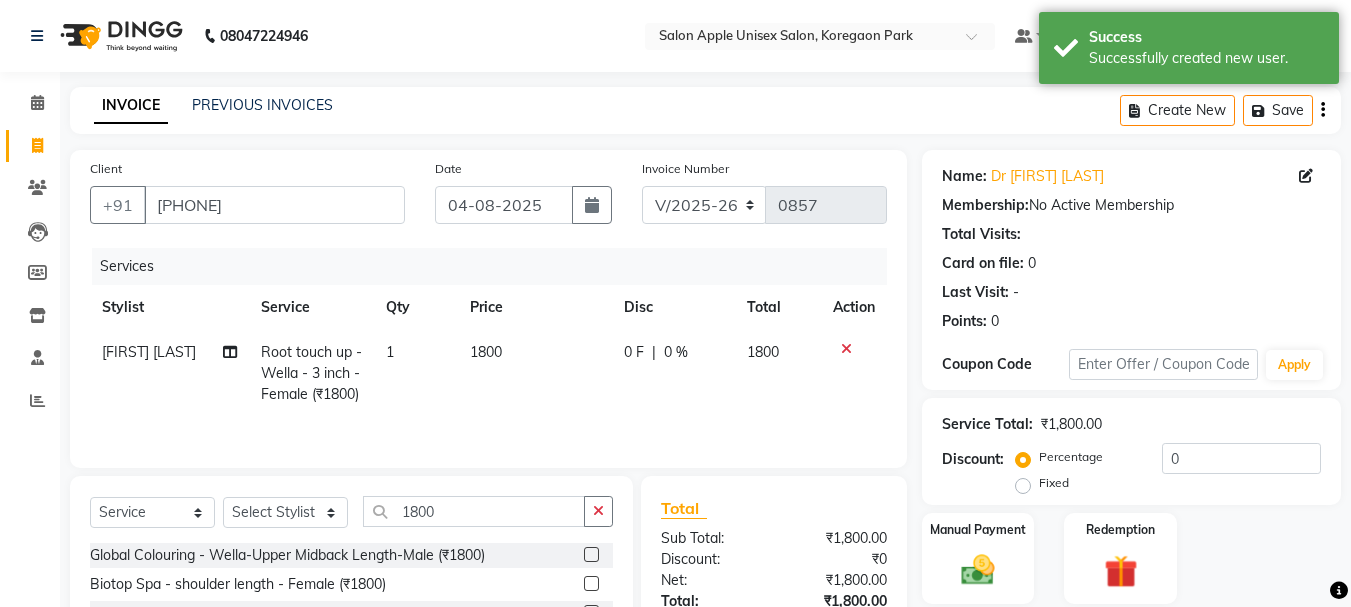 scroll, scrollTop: 215, scrollLeft: 0, axis: vertical 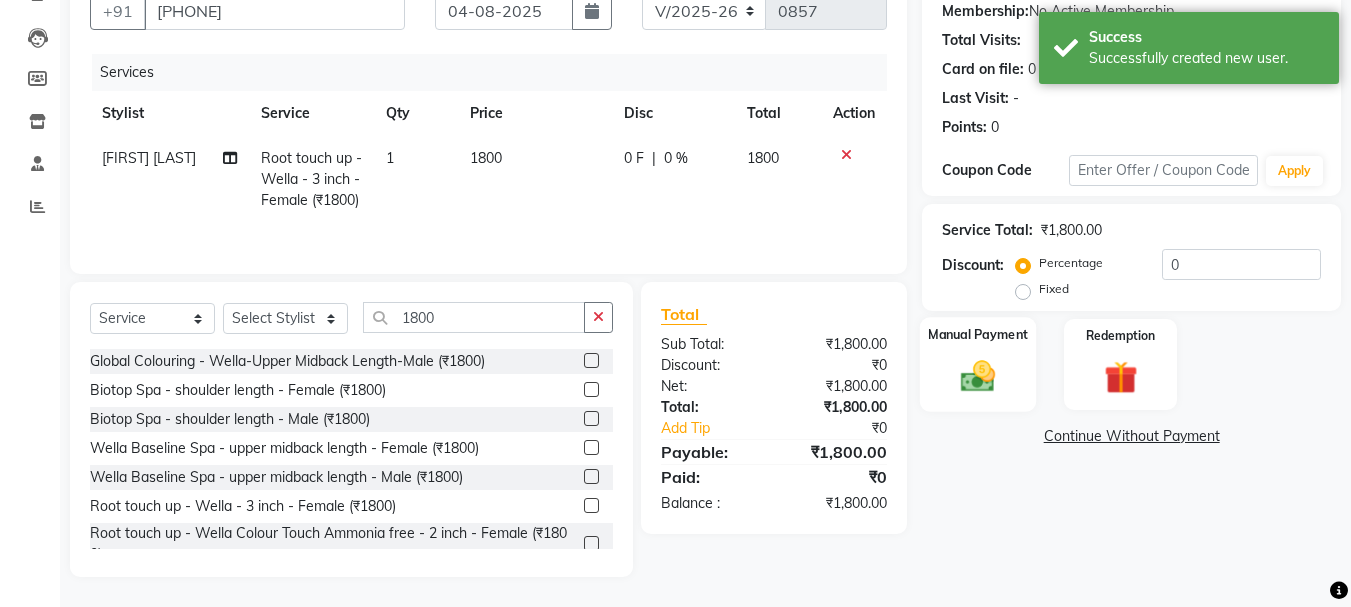 click 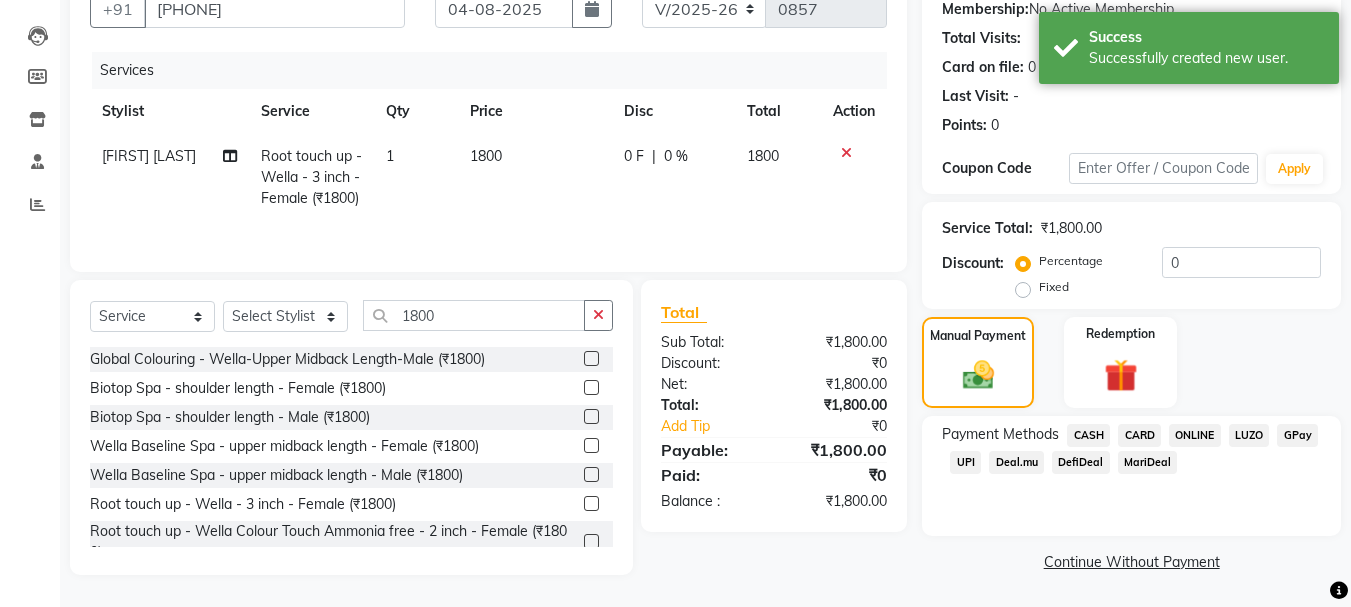 click on "CASH" 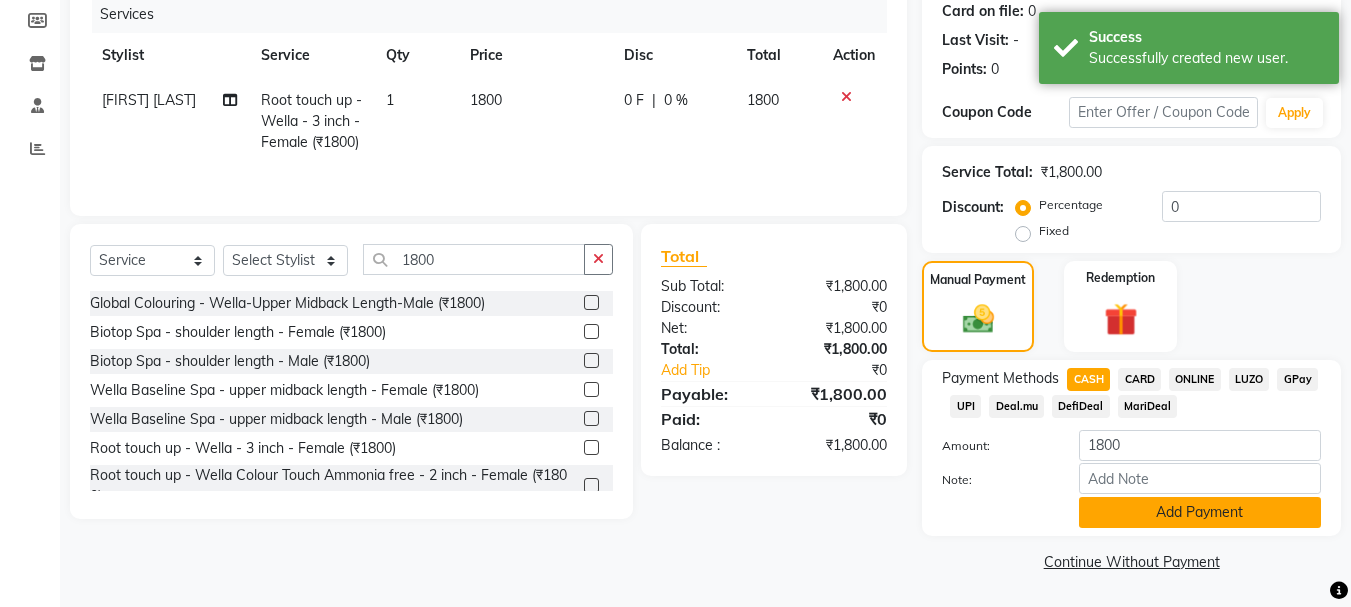 click on "Add Payment" 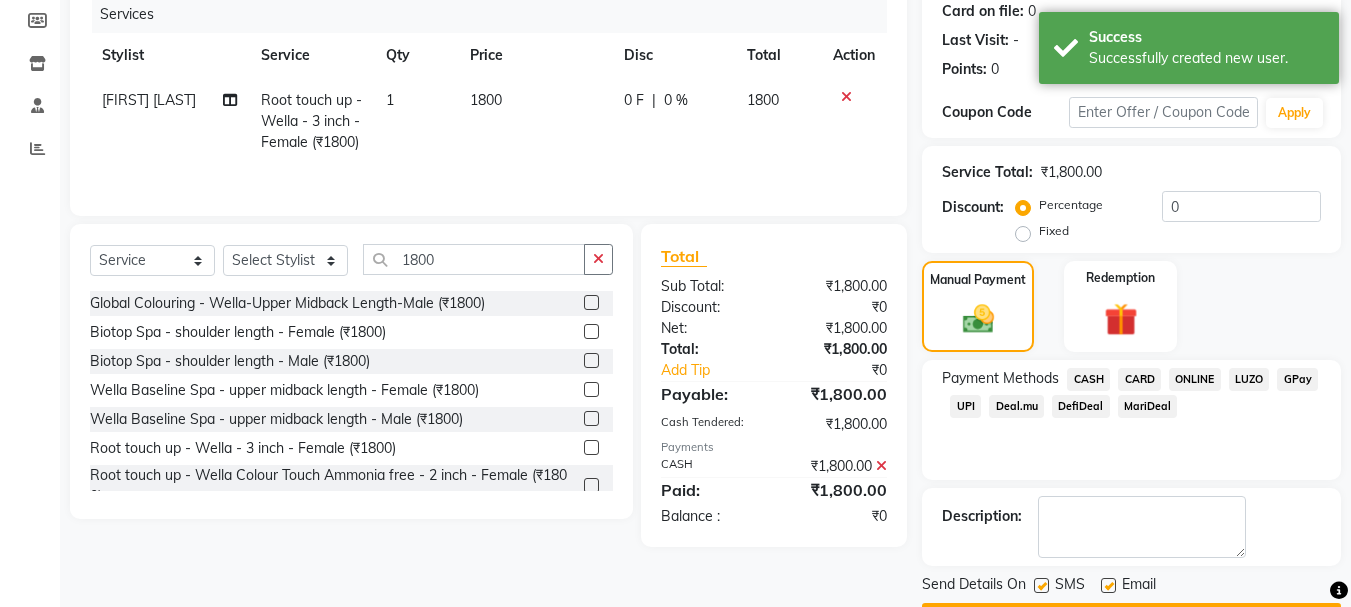 scroll, scrollTop: 309, scrollLeft: 0, axis: vertical 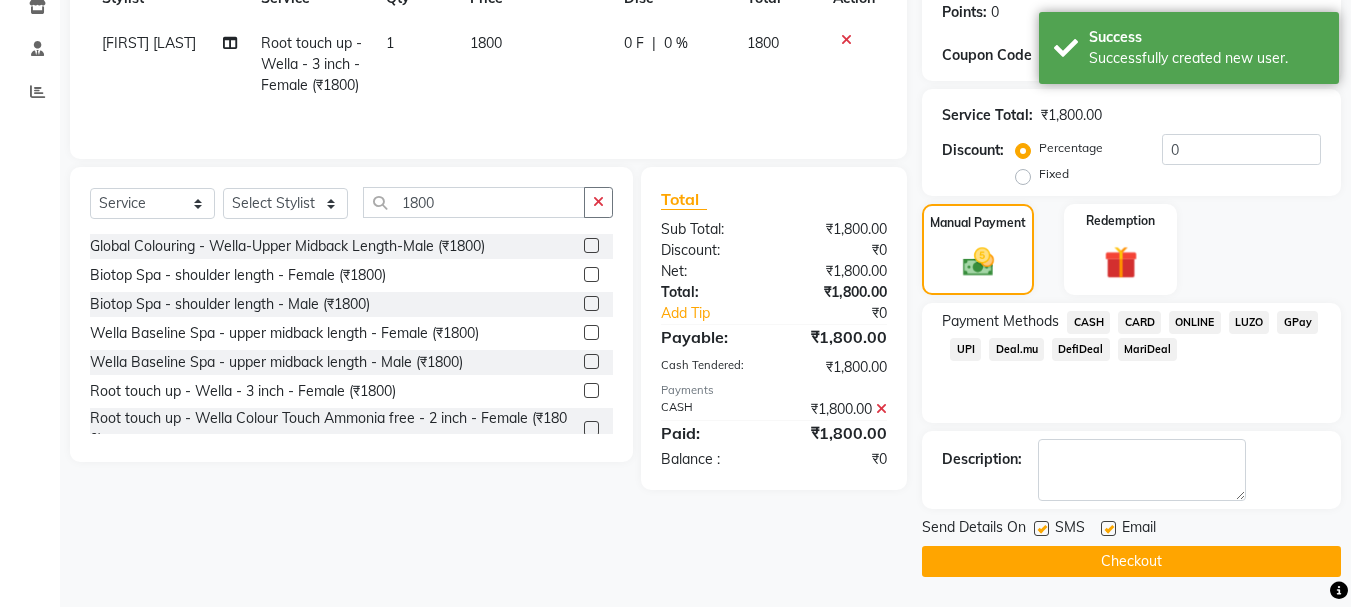 click on "Checkout" 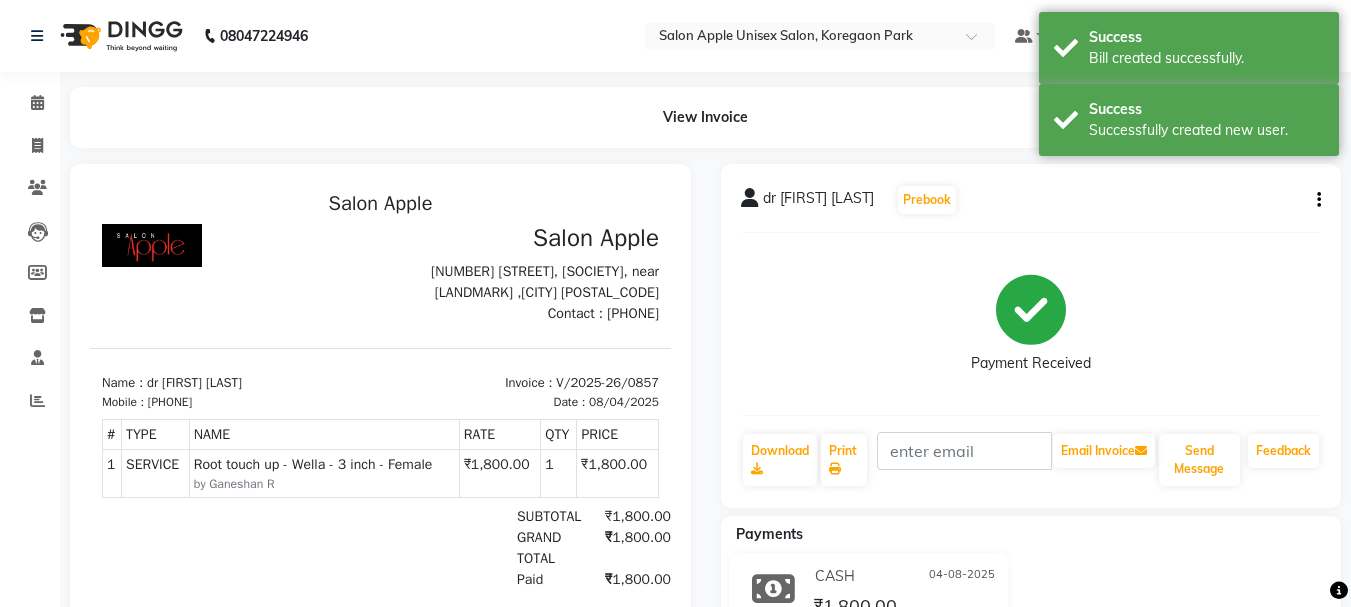 scroll, scrollTop: 0, scrollLeft: 0, axis: both 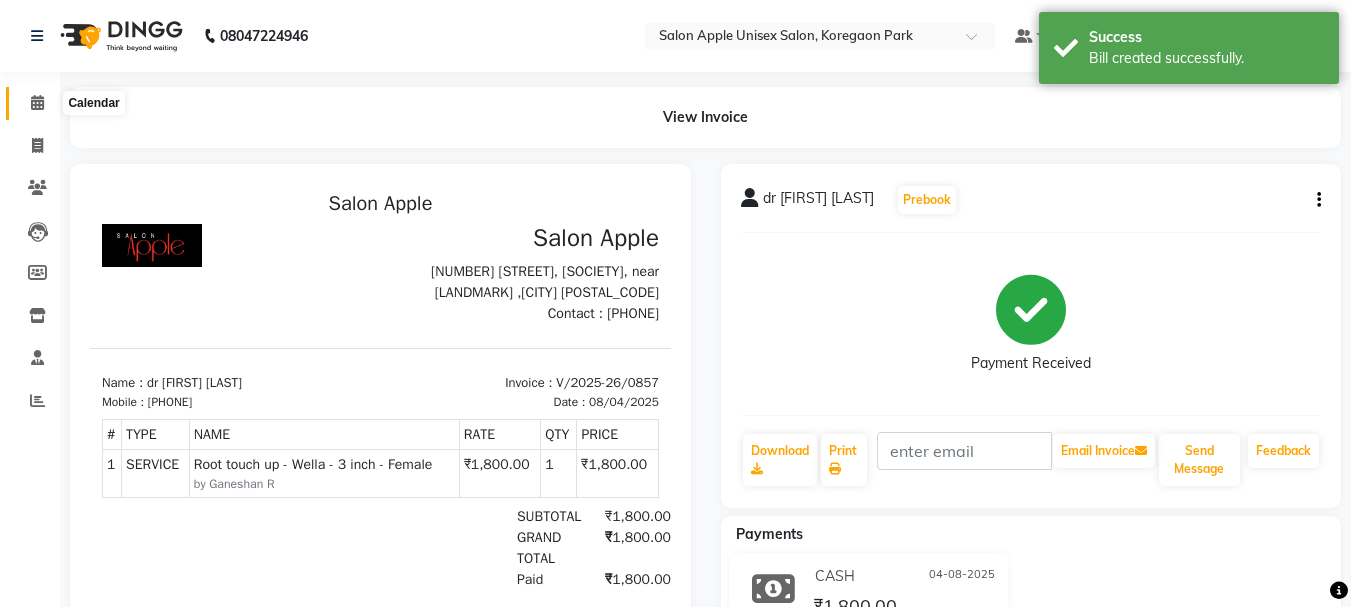 click 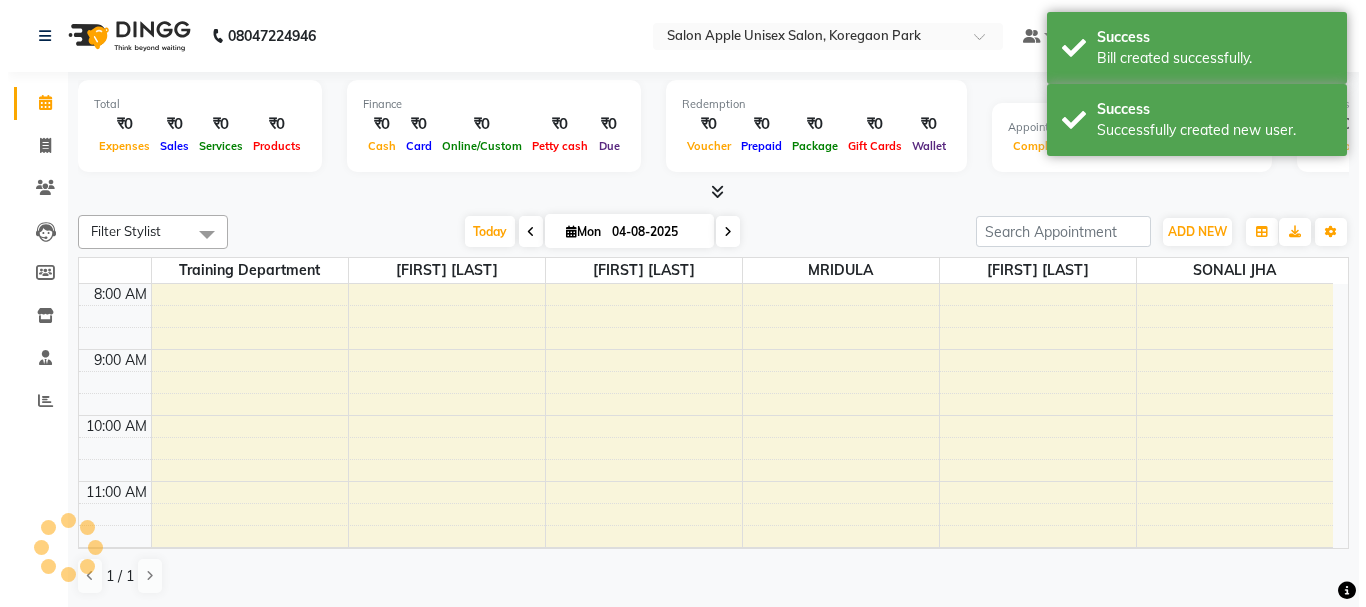 scroll, scrollTop: 0, scrollLeft: 0, axis: both 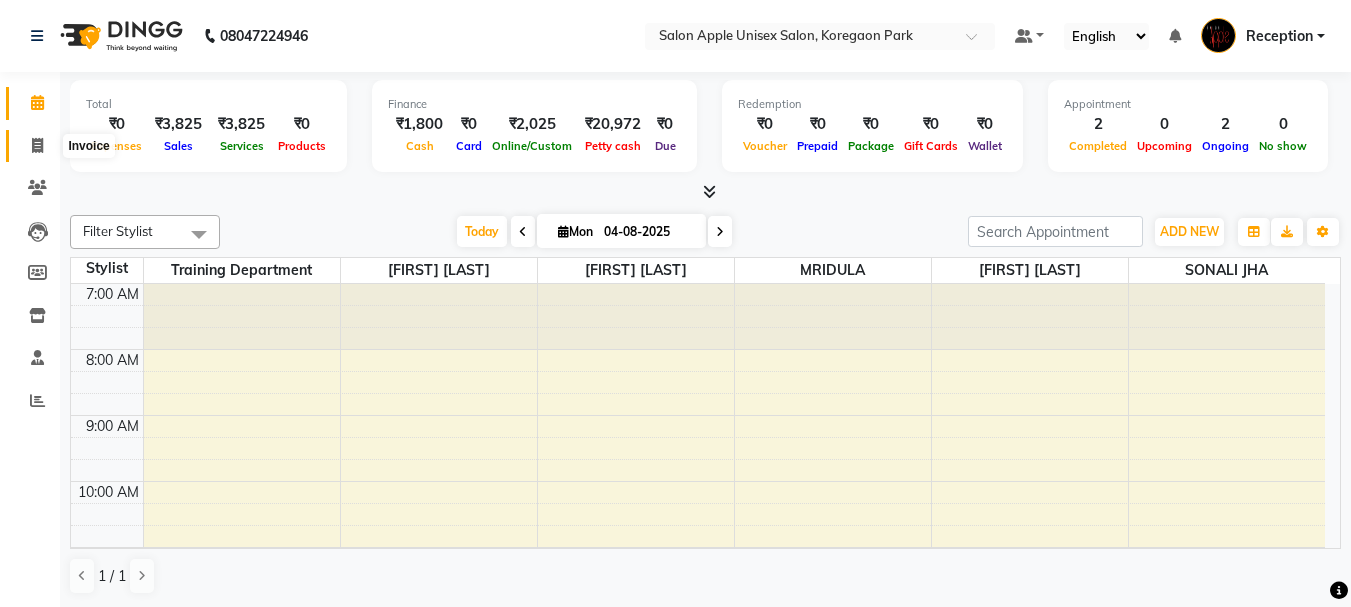 click 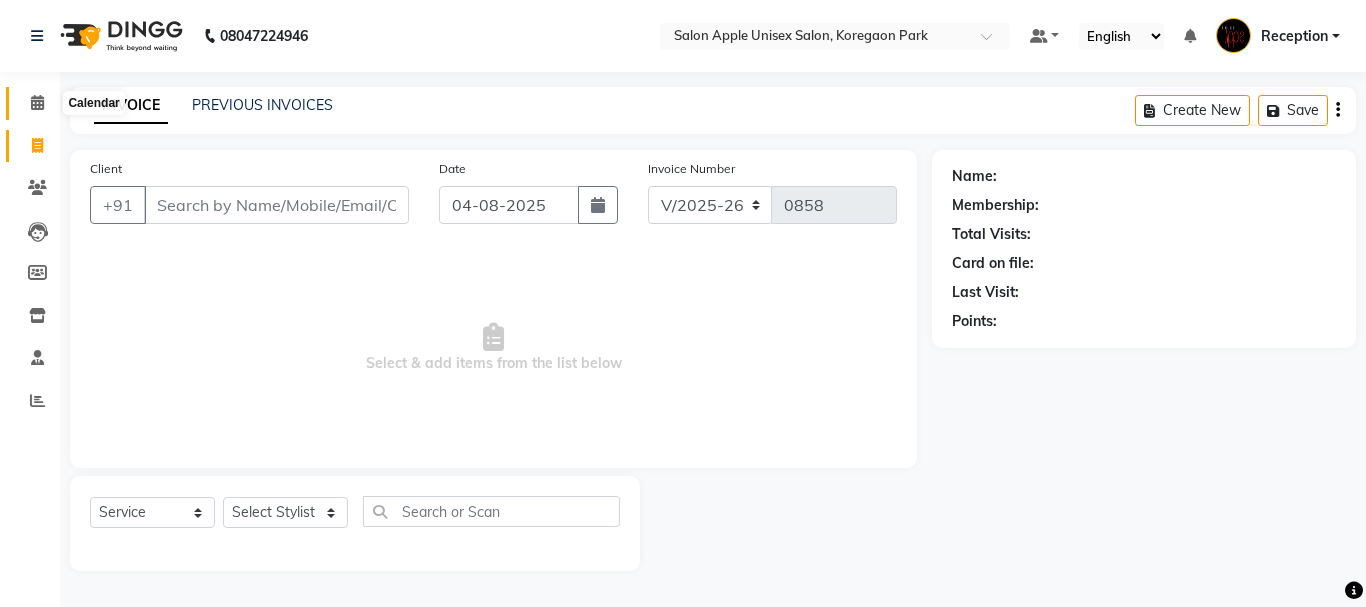 click 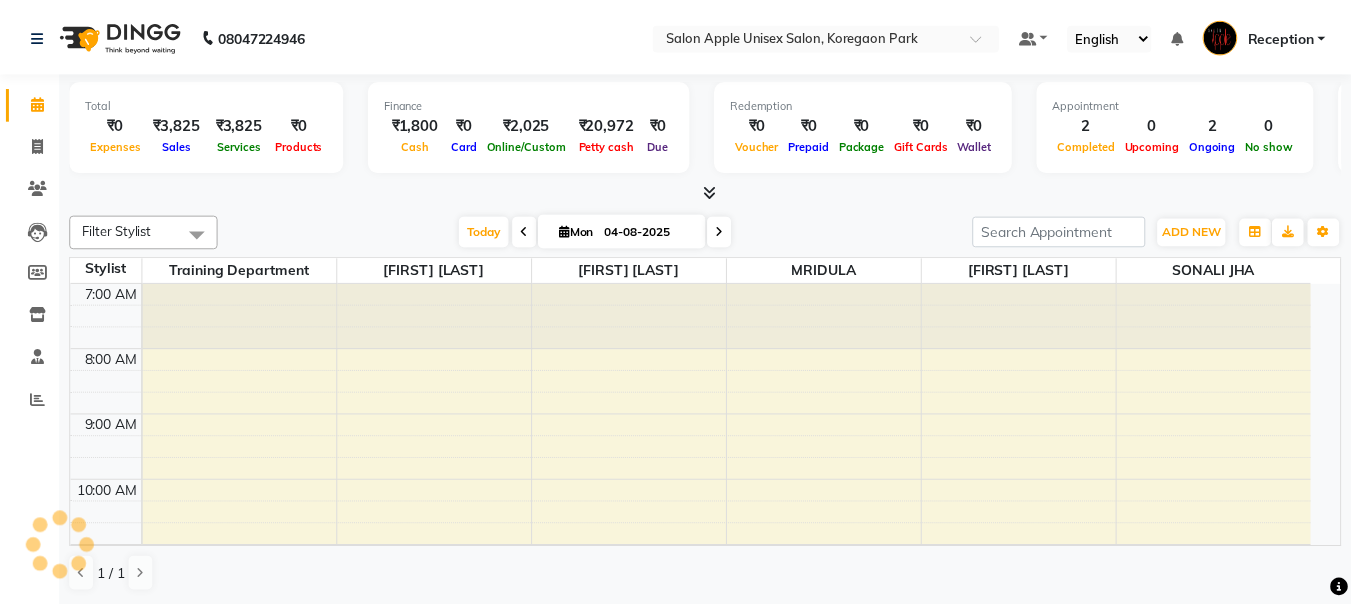 scroll, scrollTop: 1, scrollLeft: 0, axis: vertical 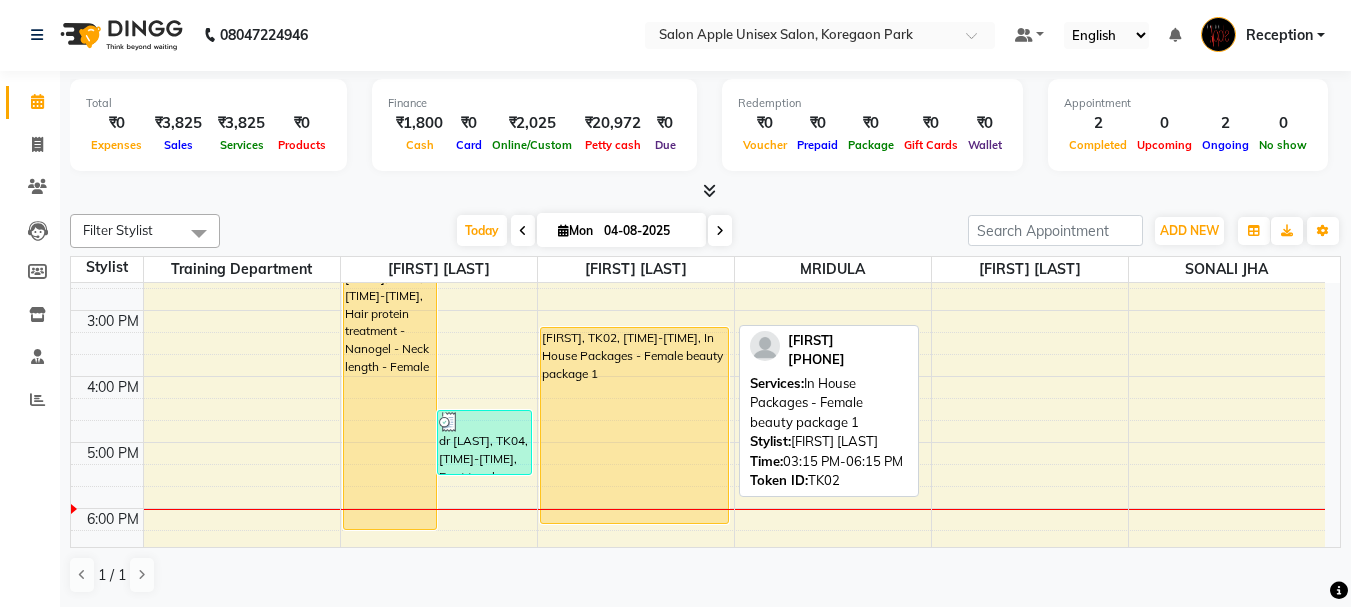 click on "[FIRST], TK02, [TIME]-[TIME], In House Packages - Female beauty package  1" at bounding box center [634, 425] 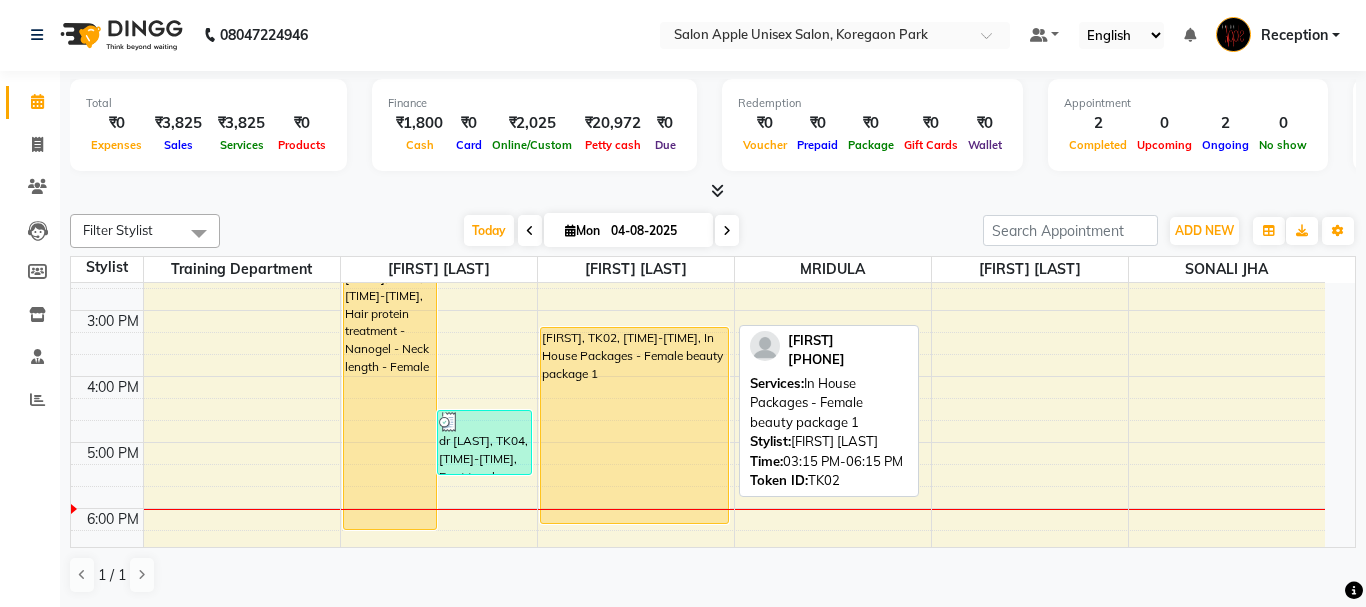 select on "1" 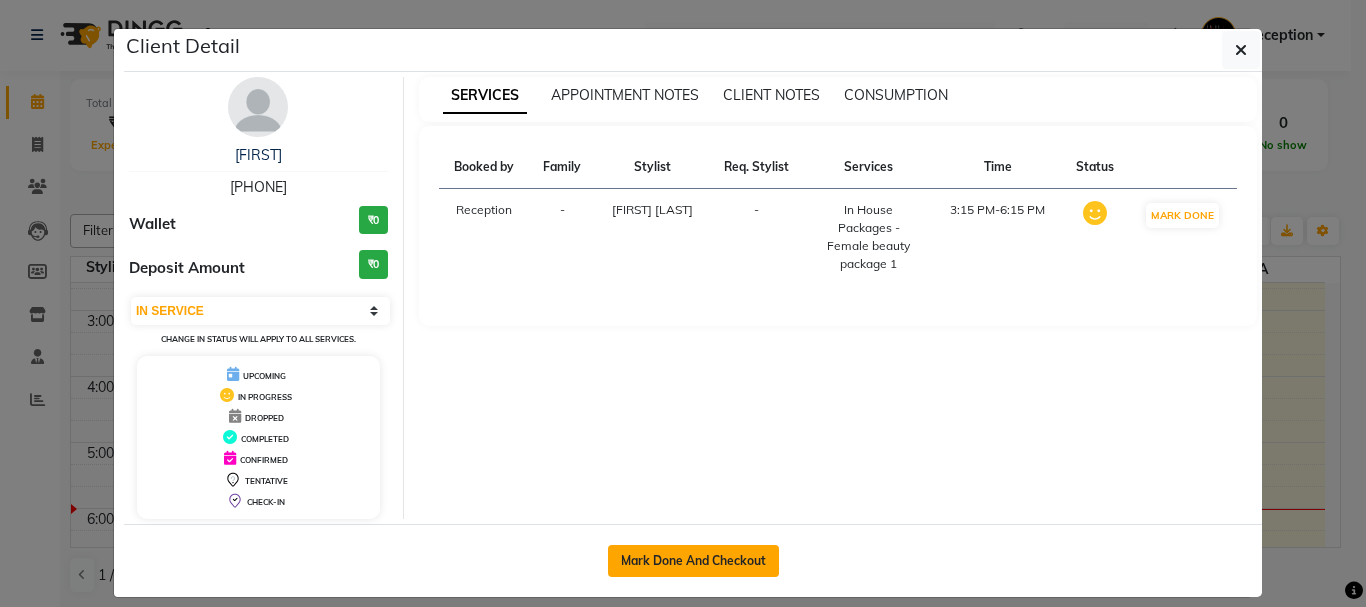 click on "Mark Done And Checkout" 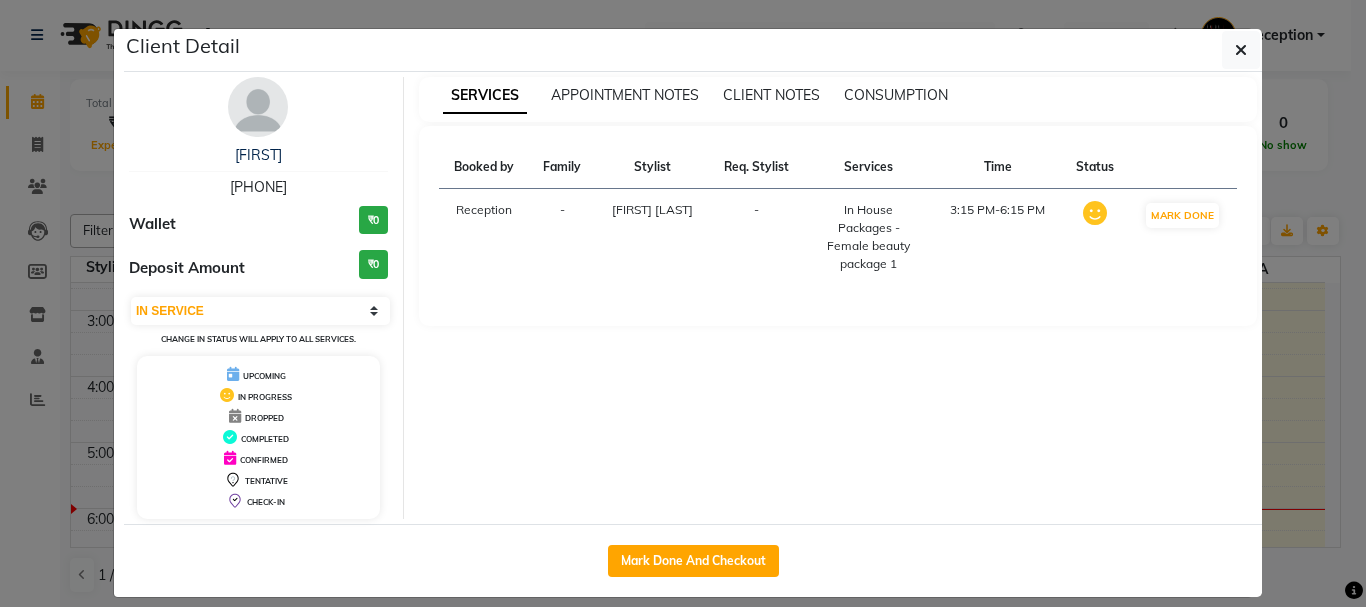 select on "92" 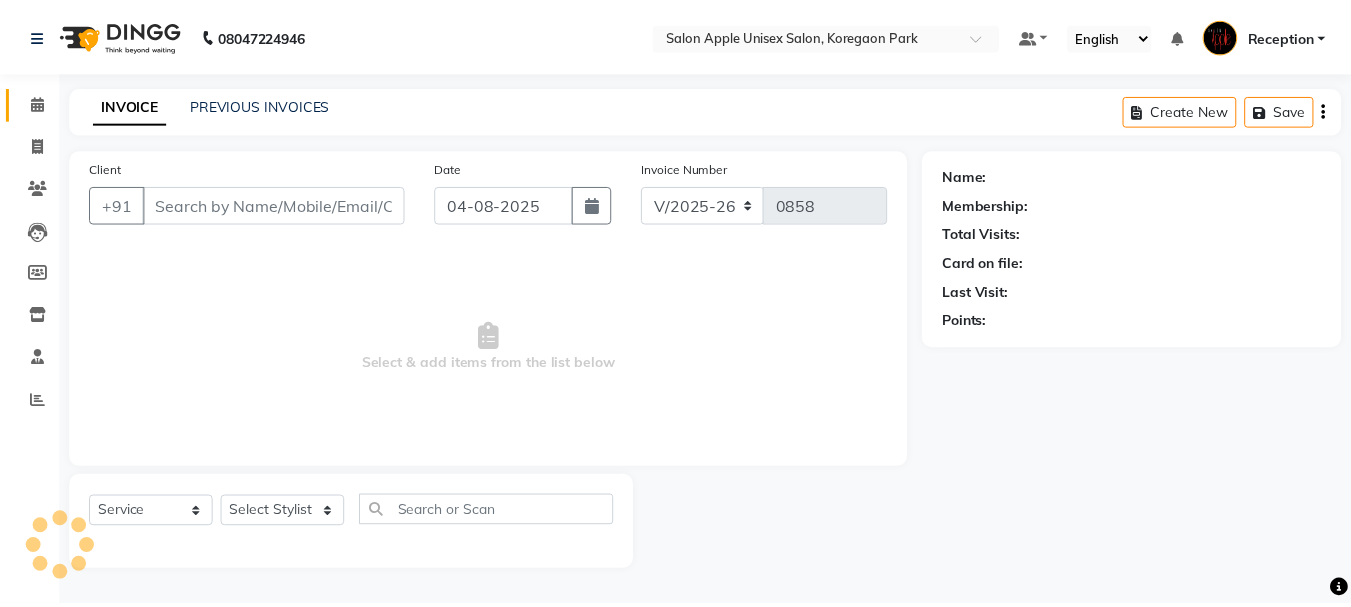 scroll, scrollTop: 0, scrollLeft: 0, axis: both 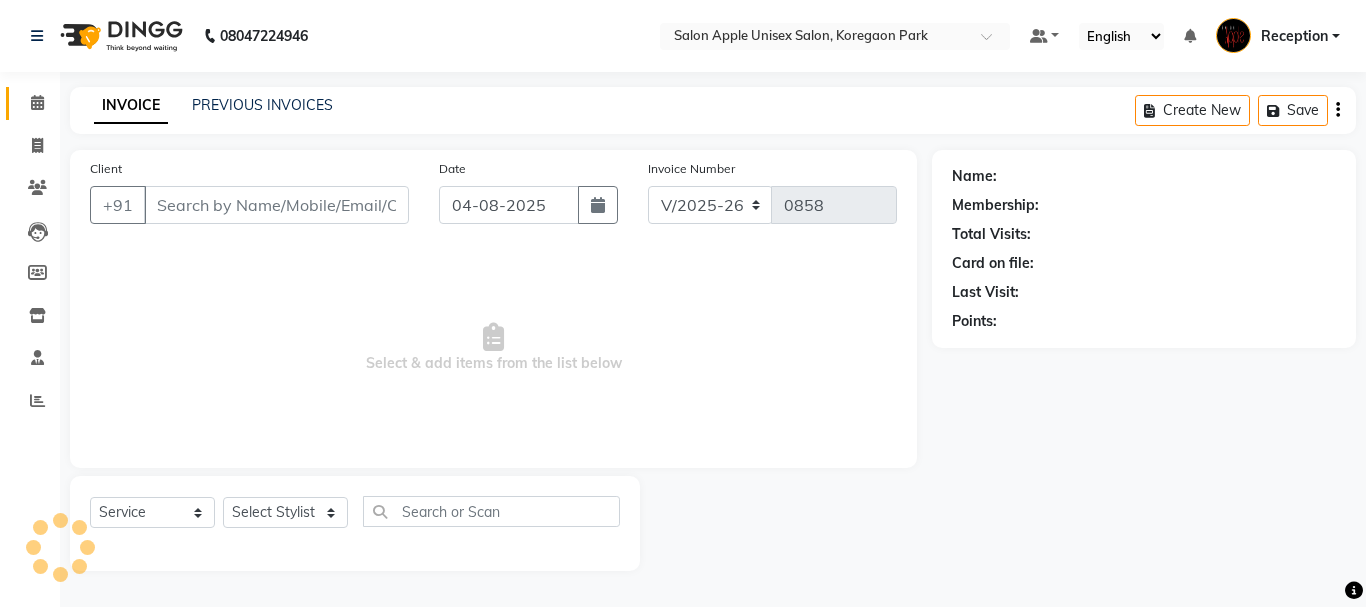 type on "[PHONE]" 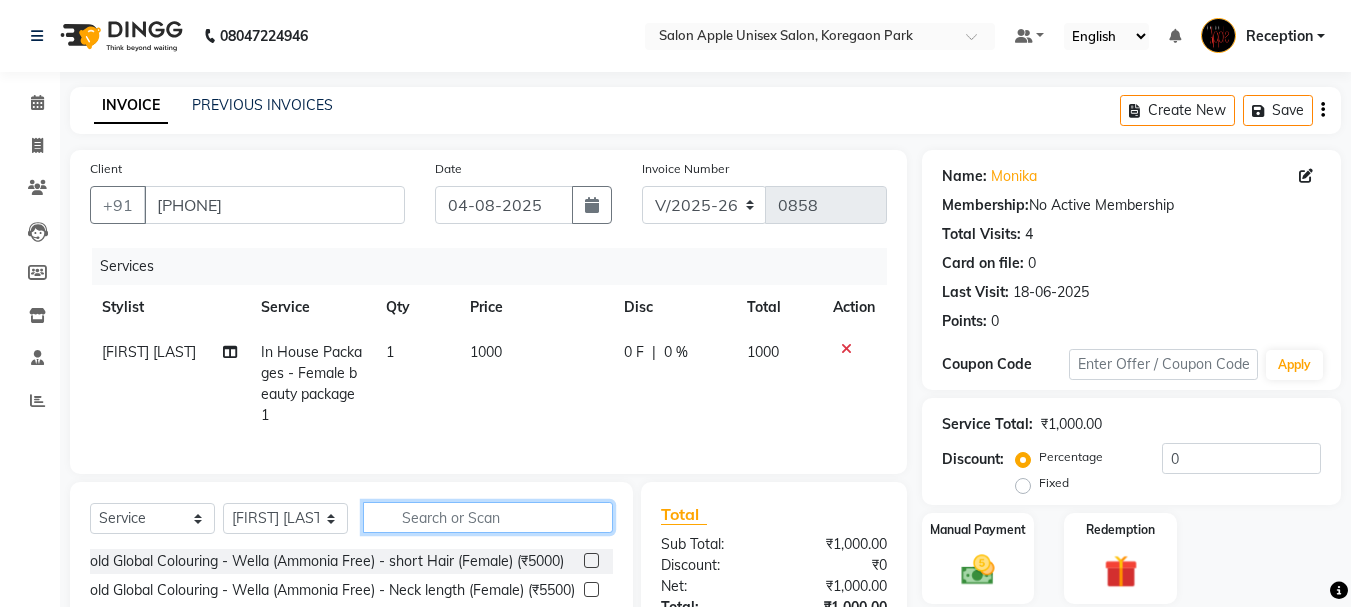 click 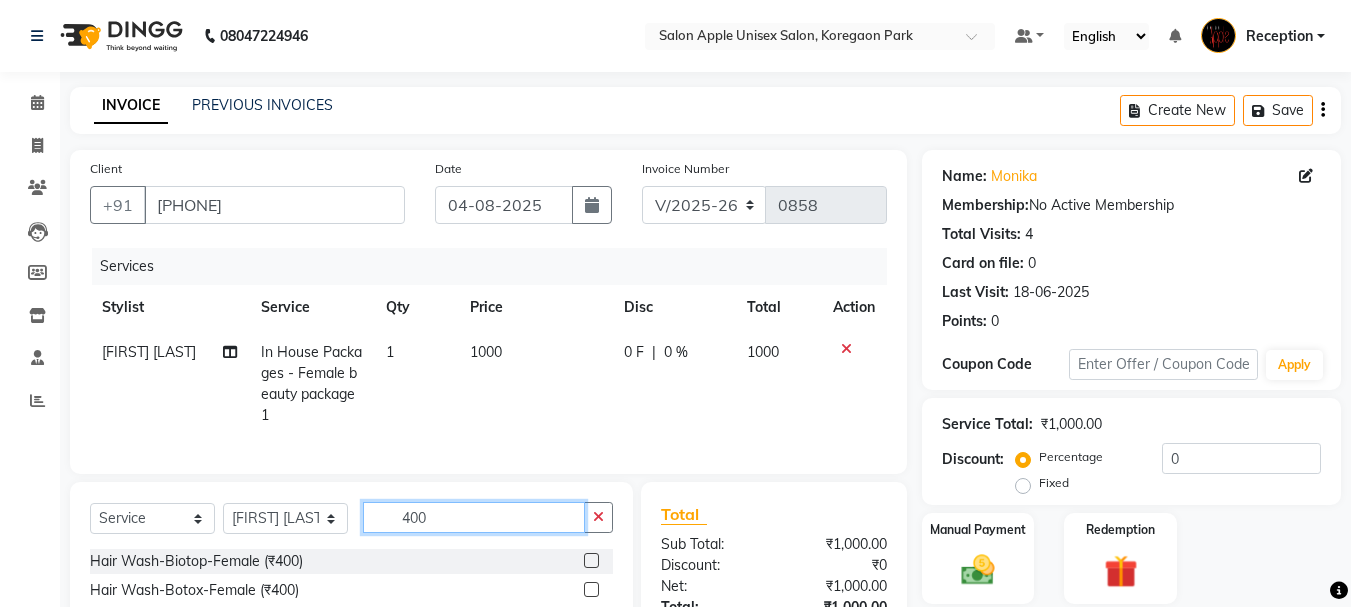 scroll, scrollTop: 215, scrollLeft: 0, axis: vertical 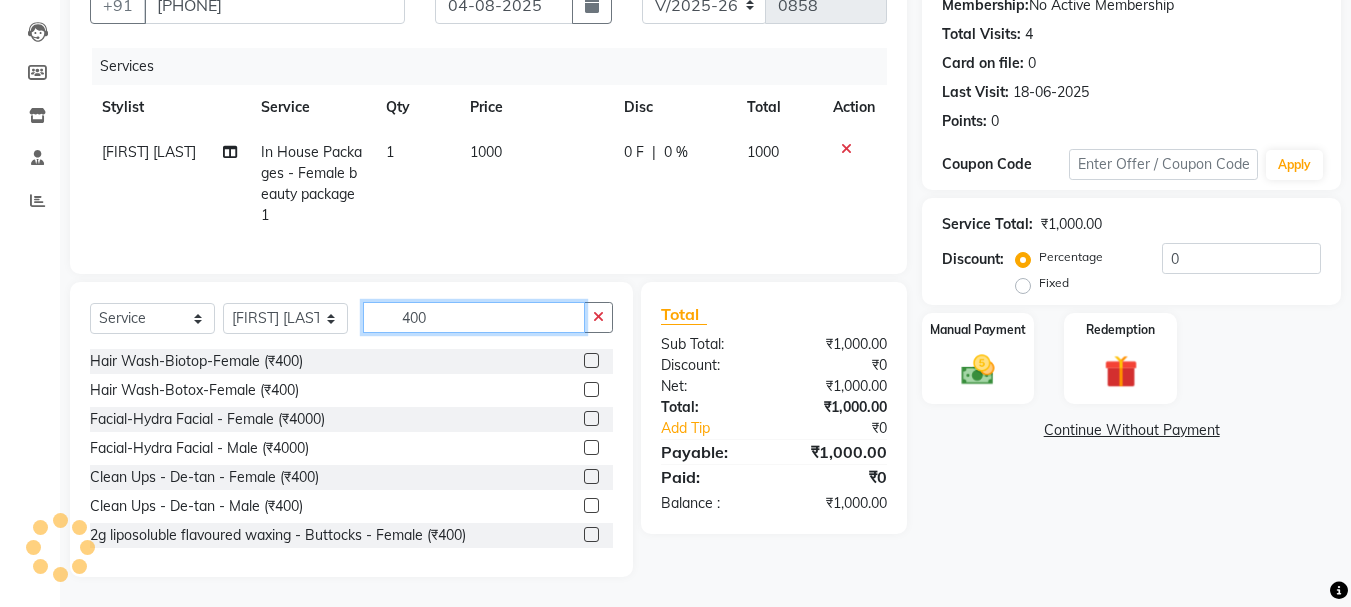 type on "400" 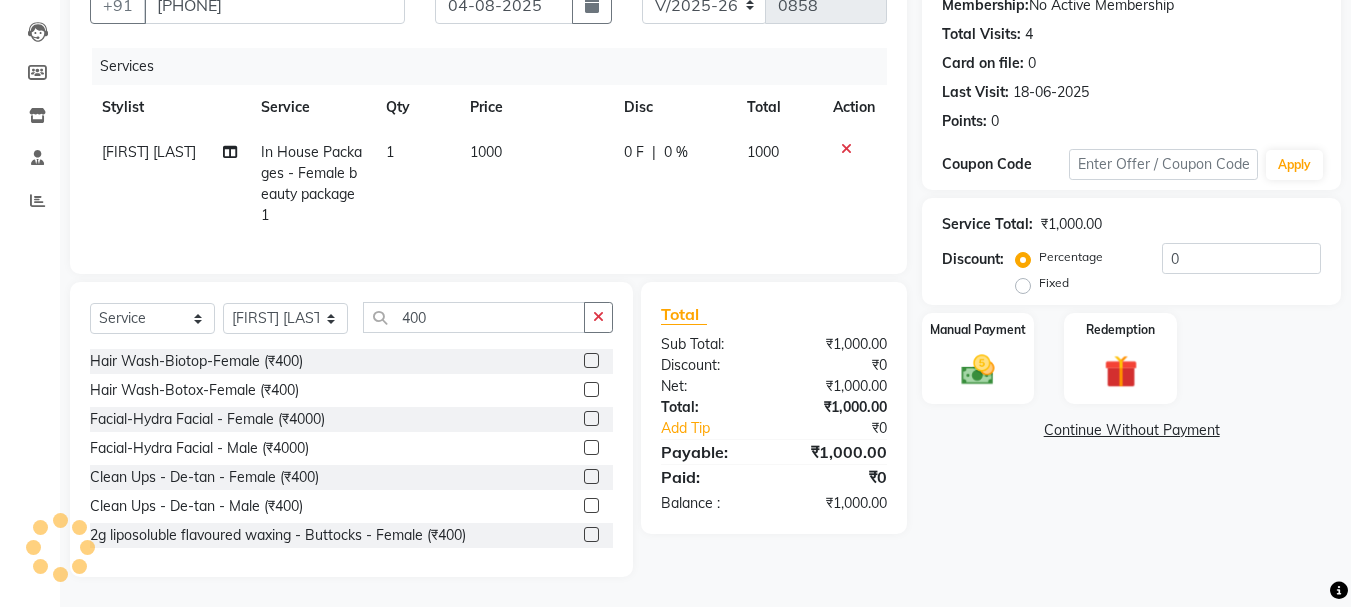 click 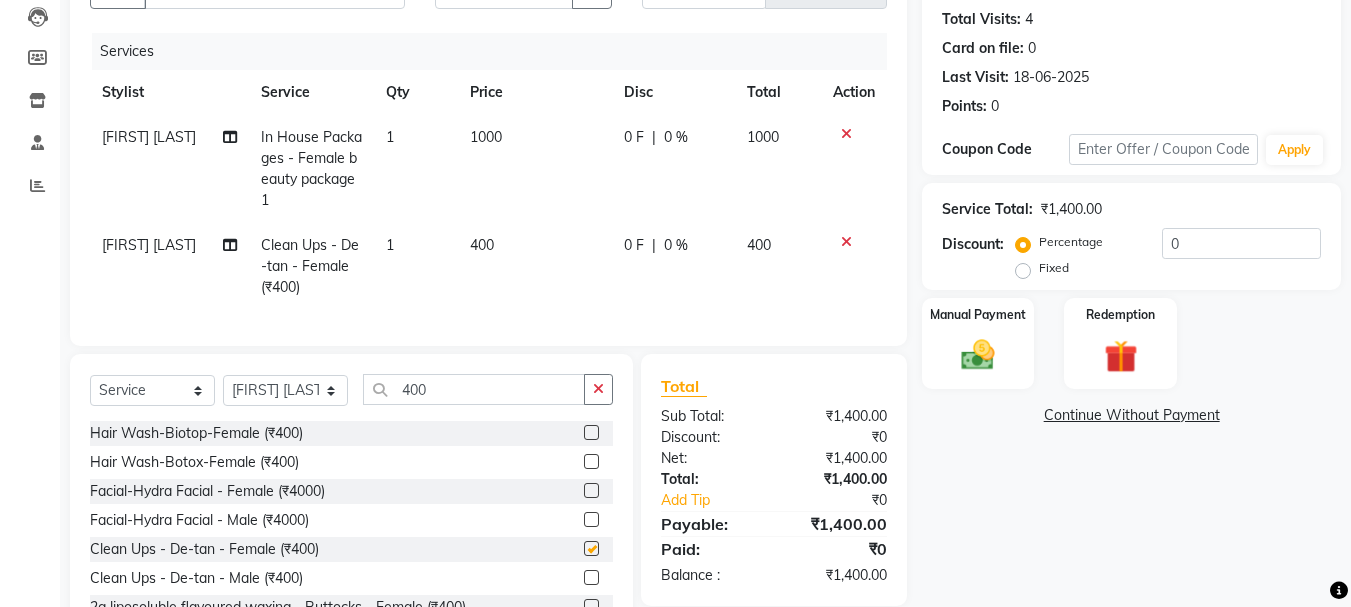 checkbox on "false" 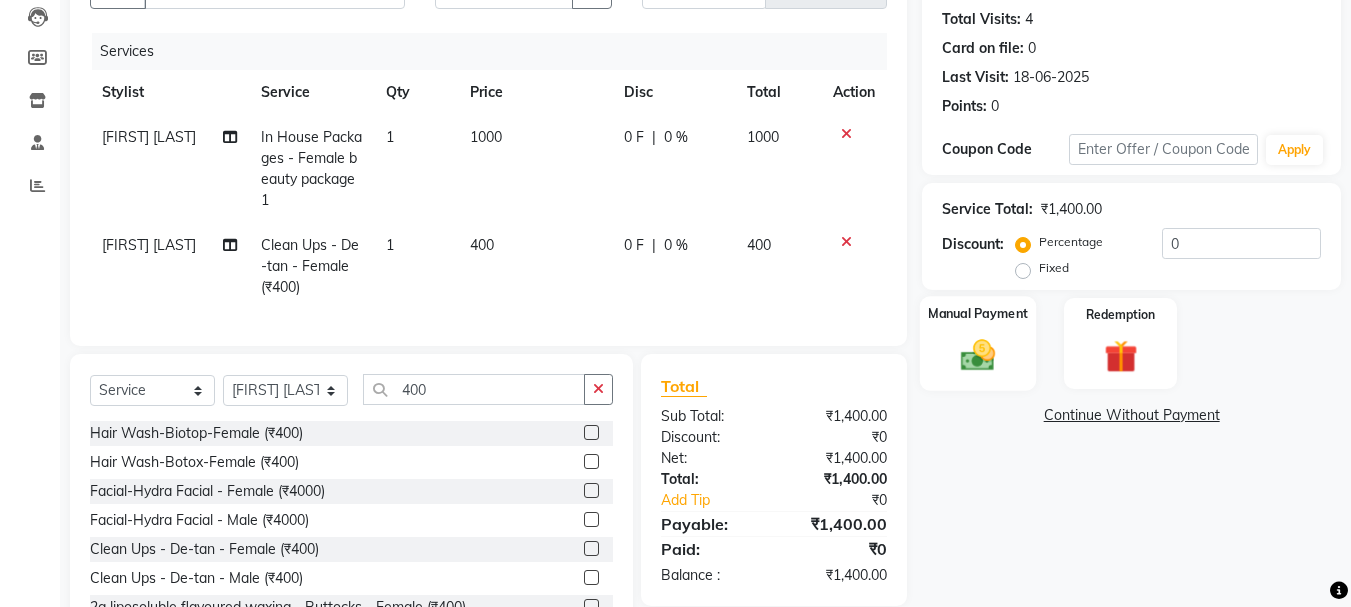 click 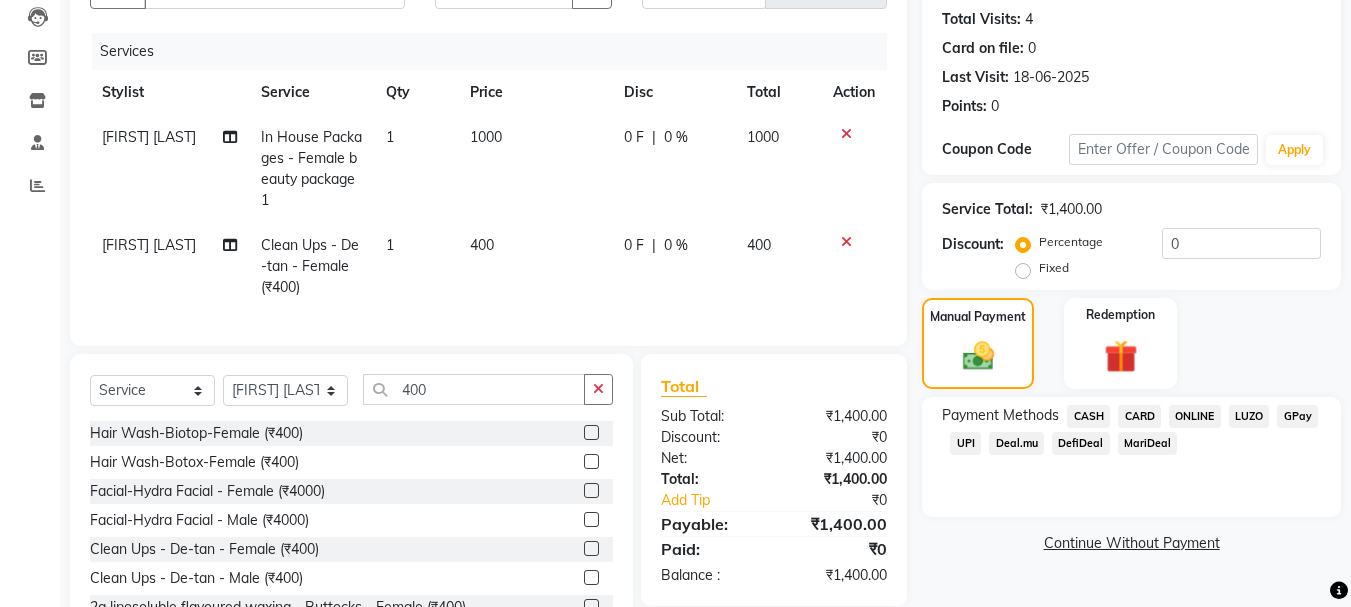 click on "ONLINE" 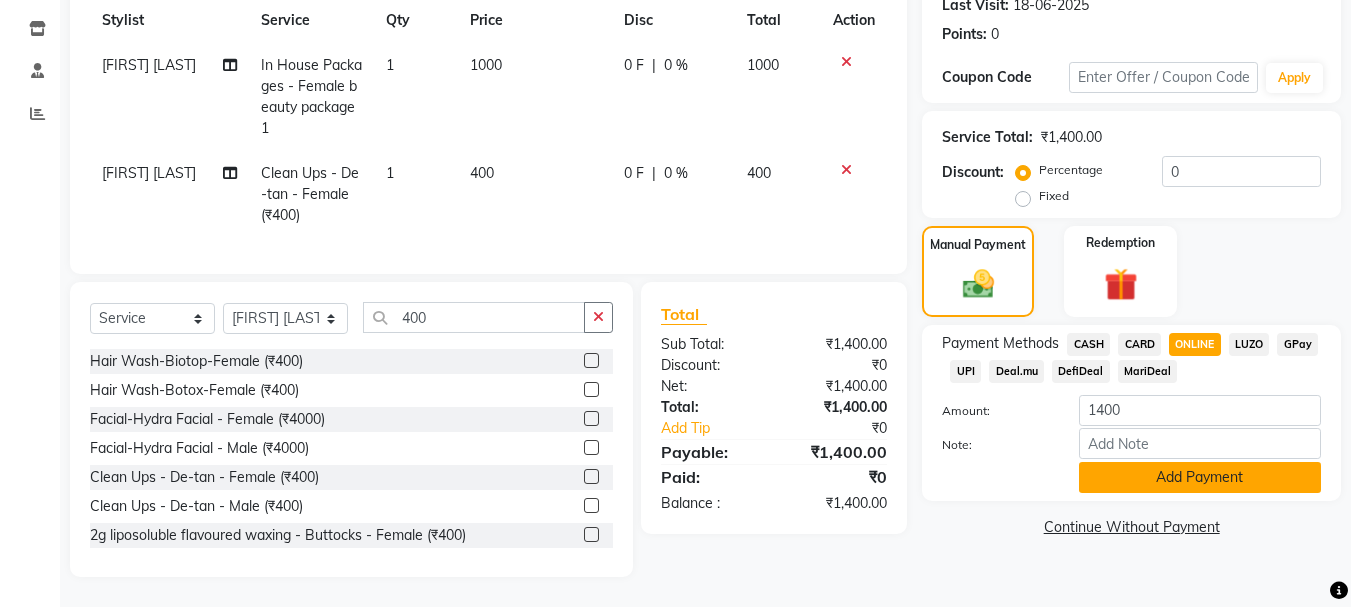 click on "Add Payment" 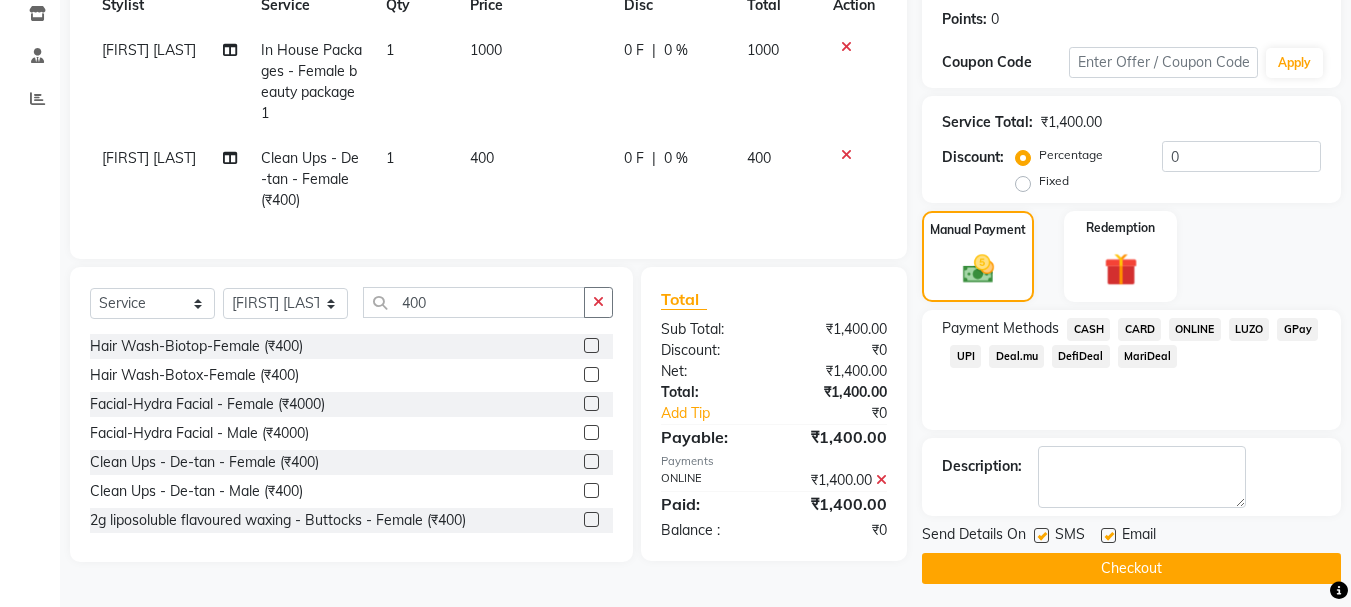 scroll, scrollTop: 309, scrollLeft: 0, axis: vertical 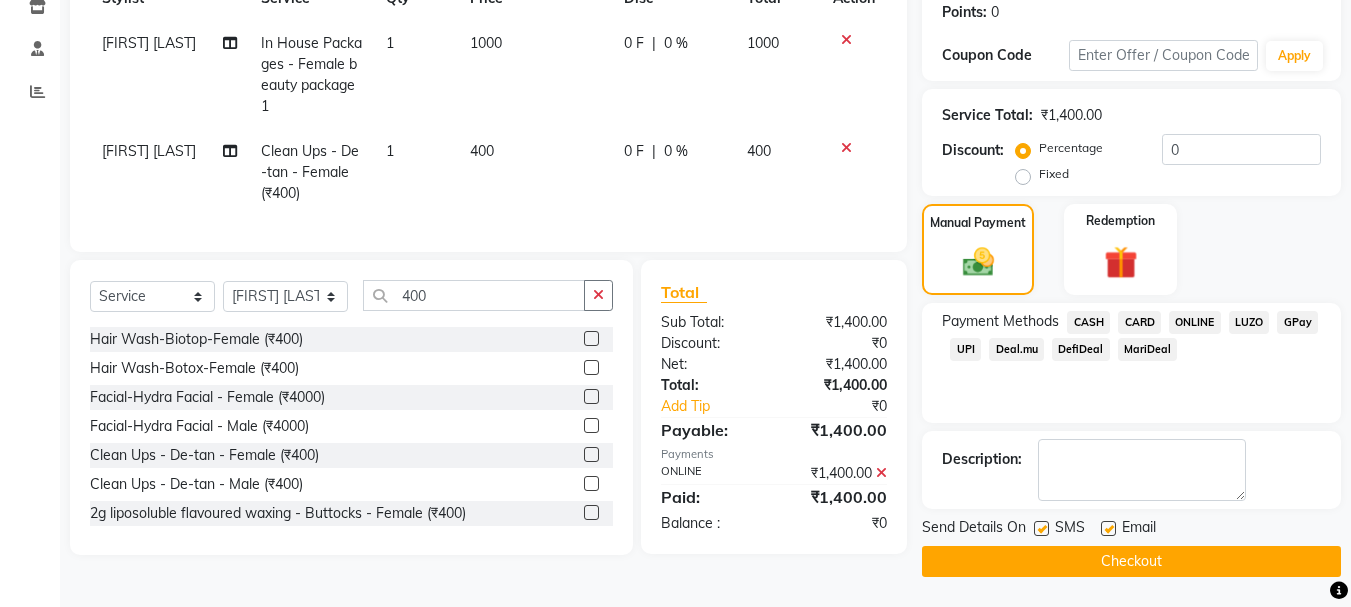 click on "Checkout" 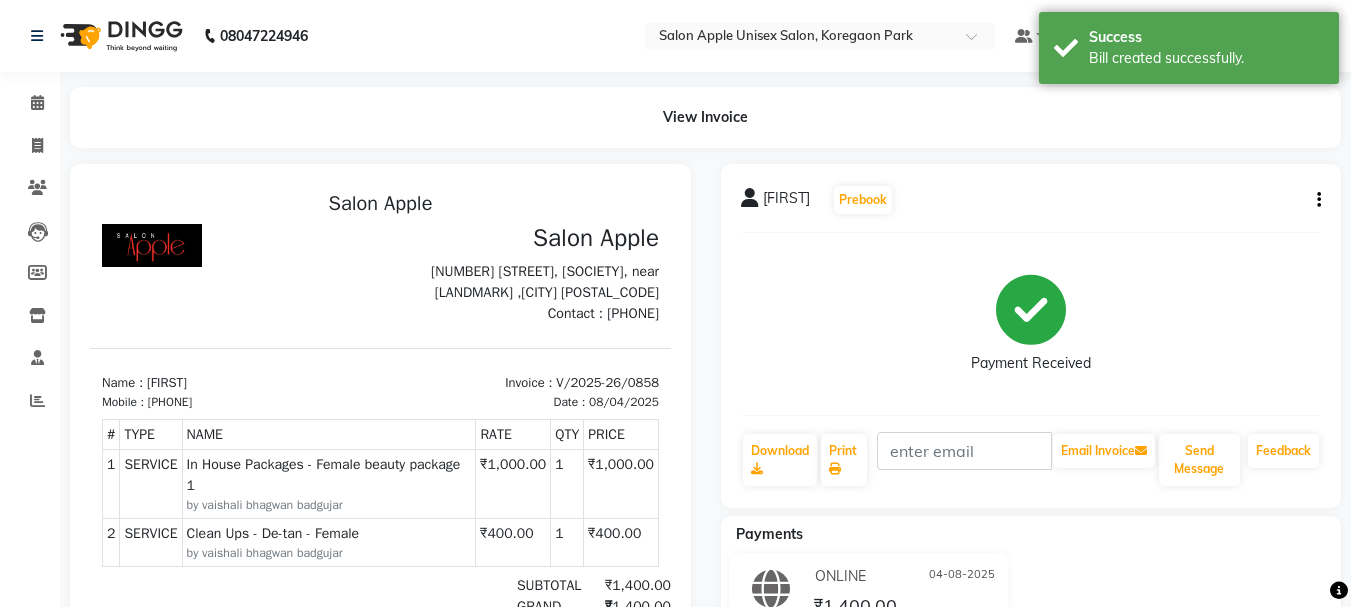 scroll, scrollTop: 0, scrollLeft: 0, axis: both 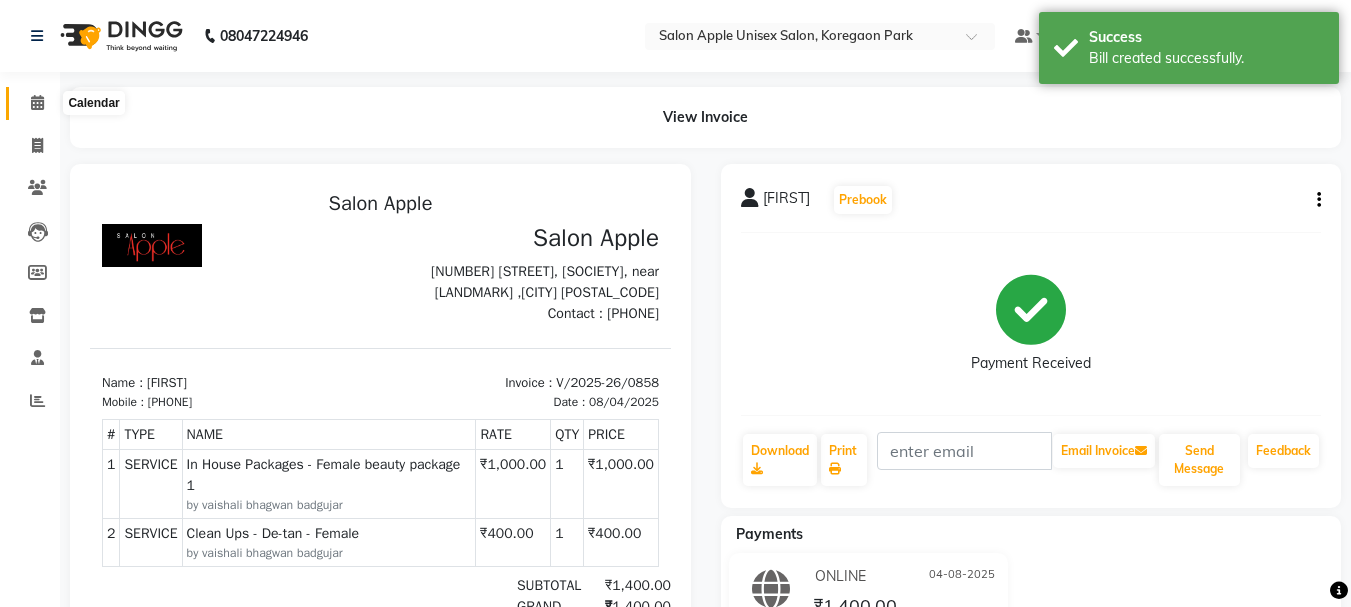 click 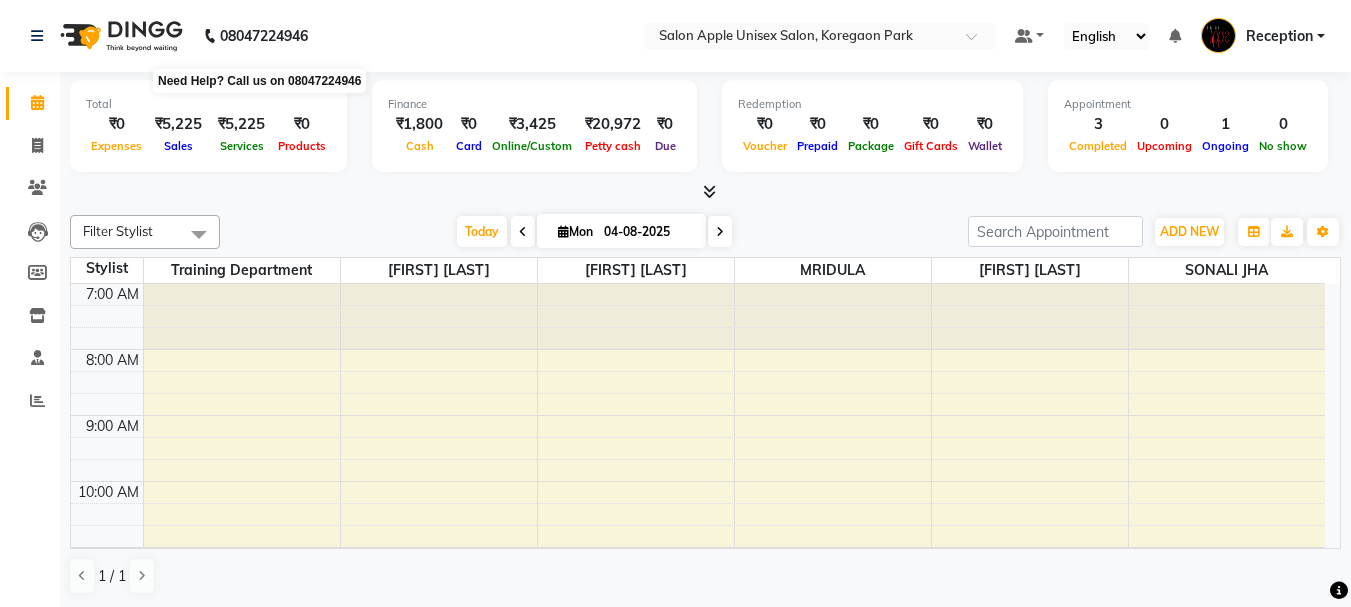 click on "08047224946" 